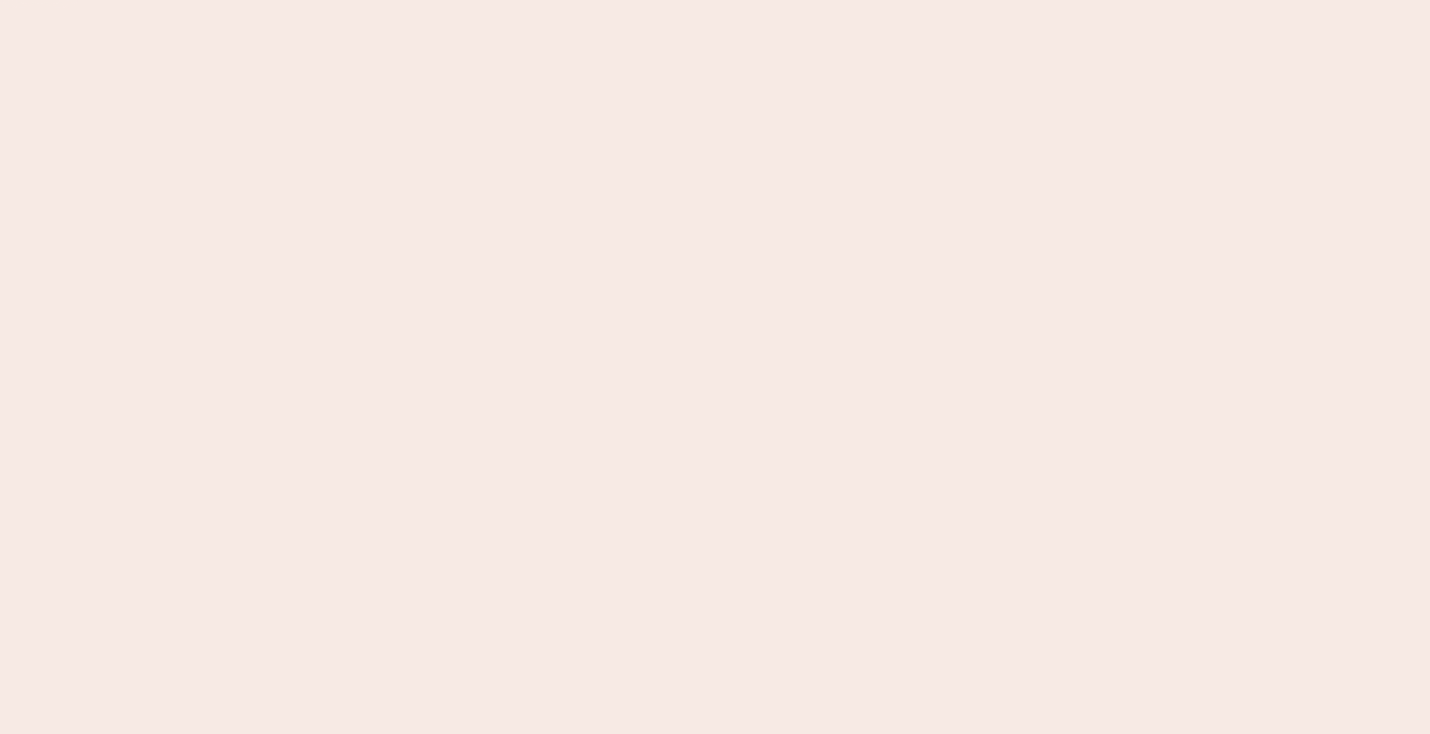 scroll, scrollTop: 0, scrollLeft: 0, axis: both 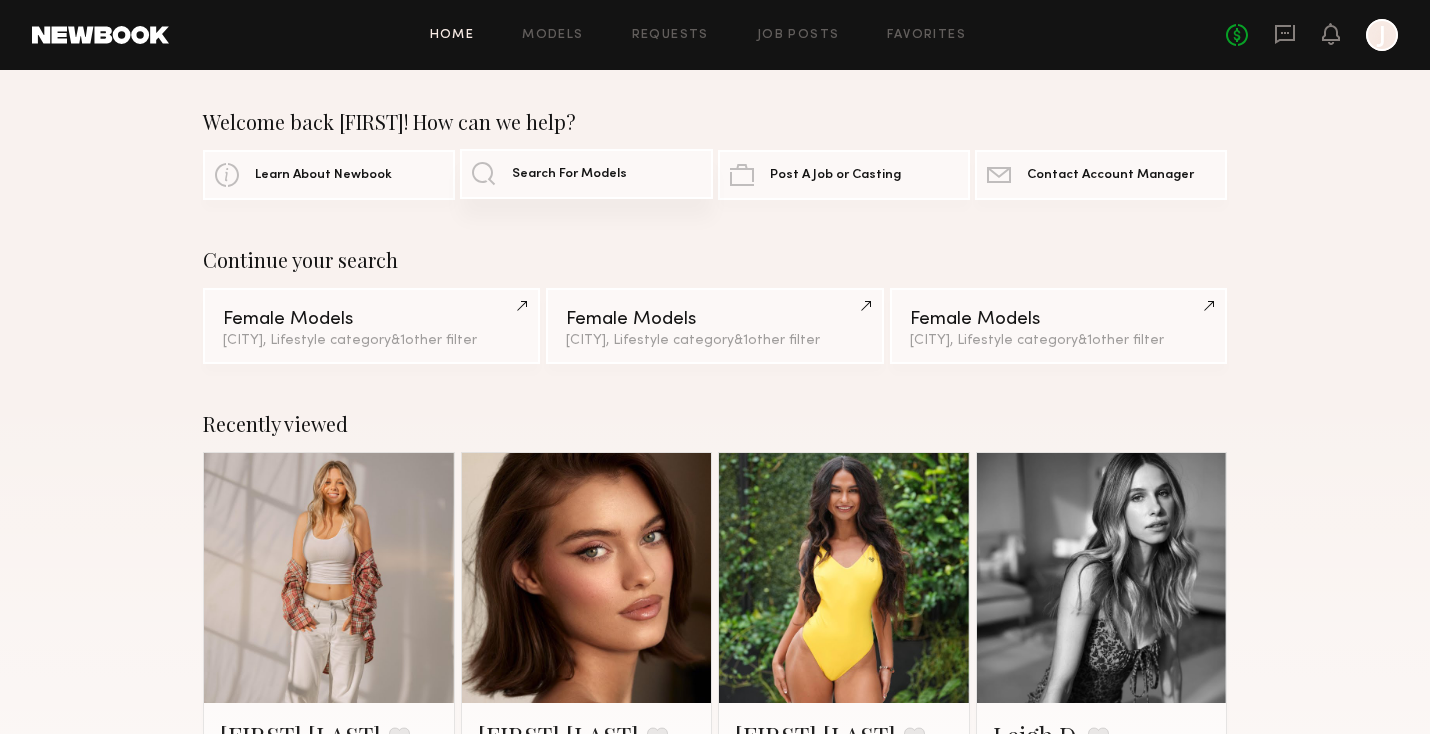 click on "Search For Models" 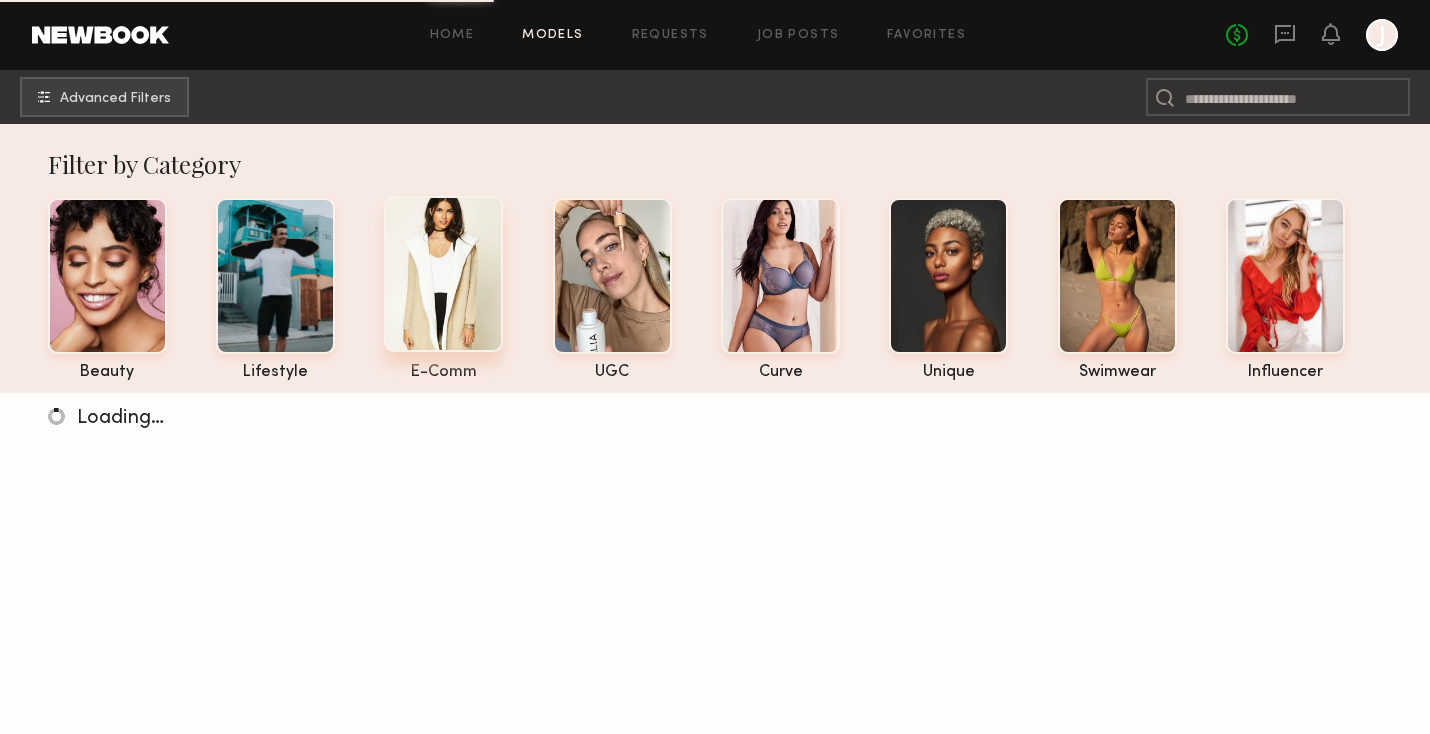 click 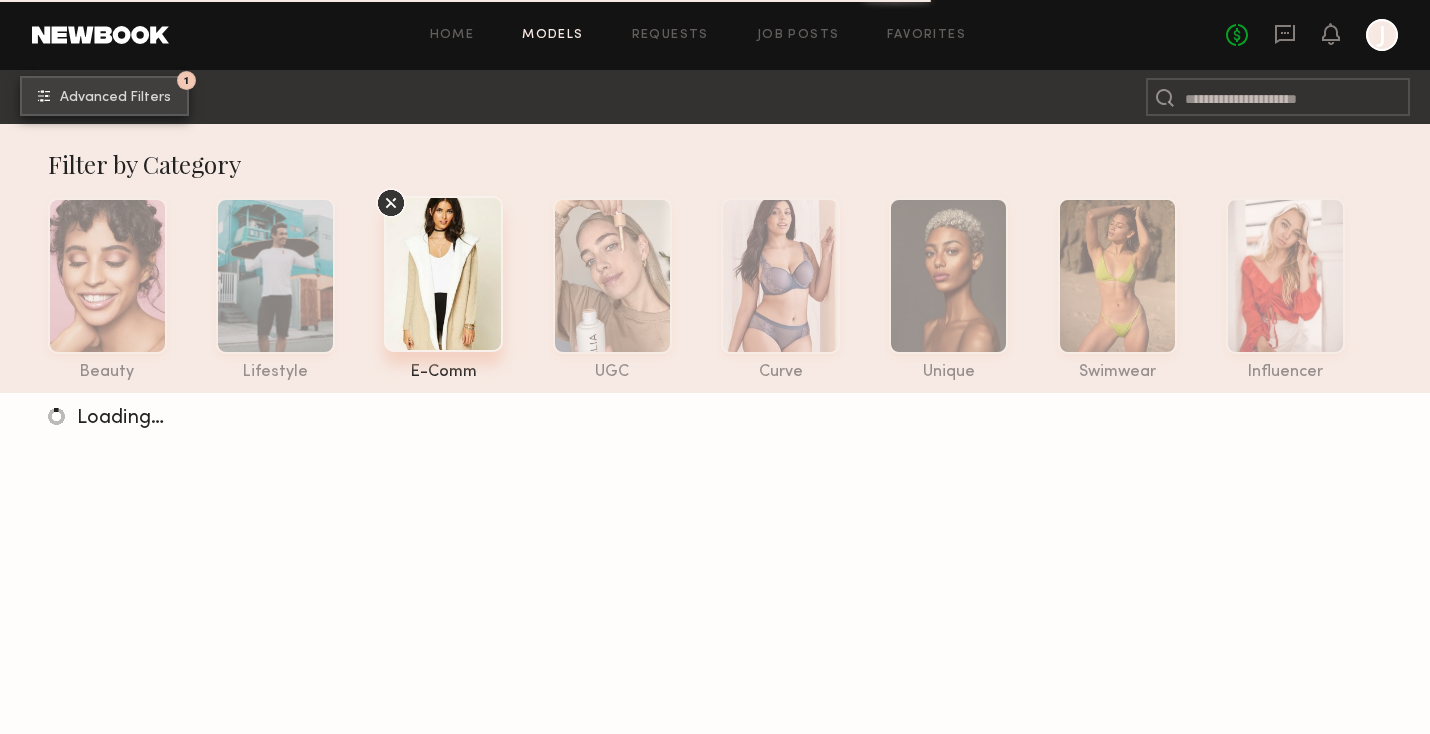click on "Advanced Filters" 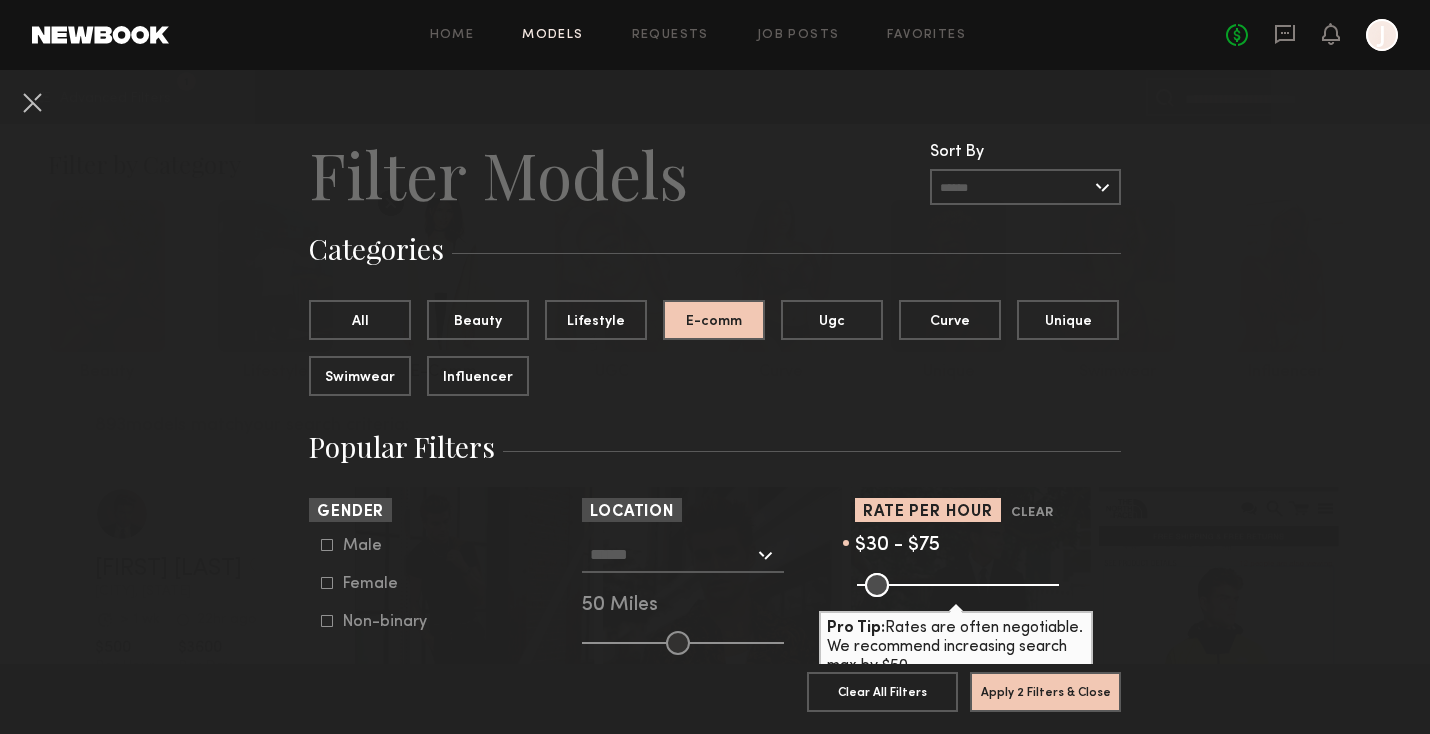 drag, startPoint x: 1038, startPoint y: 584, endPoint x: 885, endPoint y: 576, distance: 153.20901 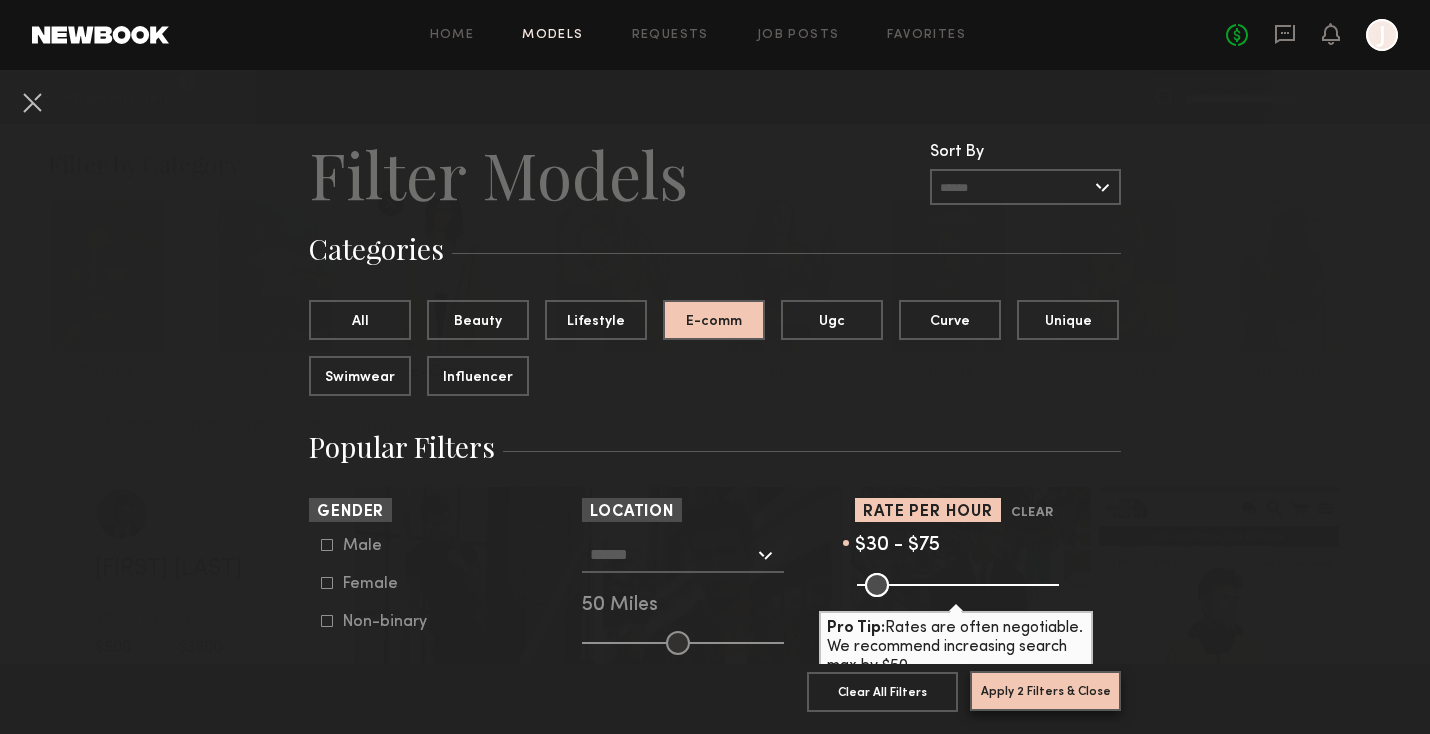 click on "Apply 2 Filters & Close" 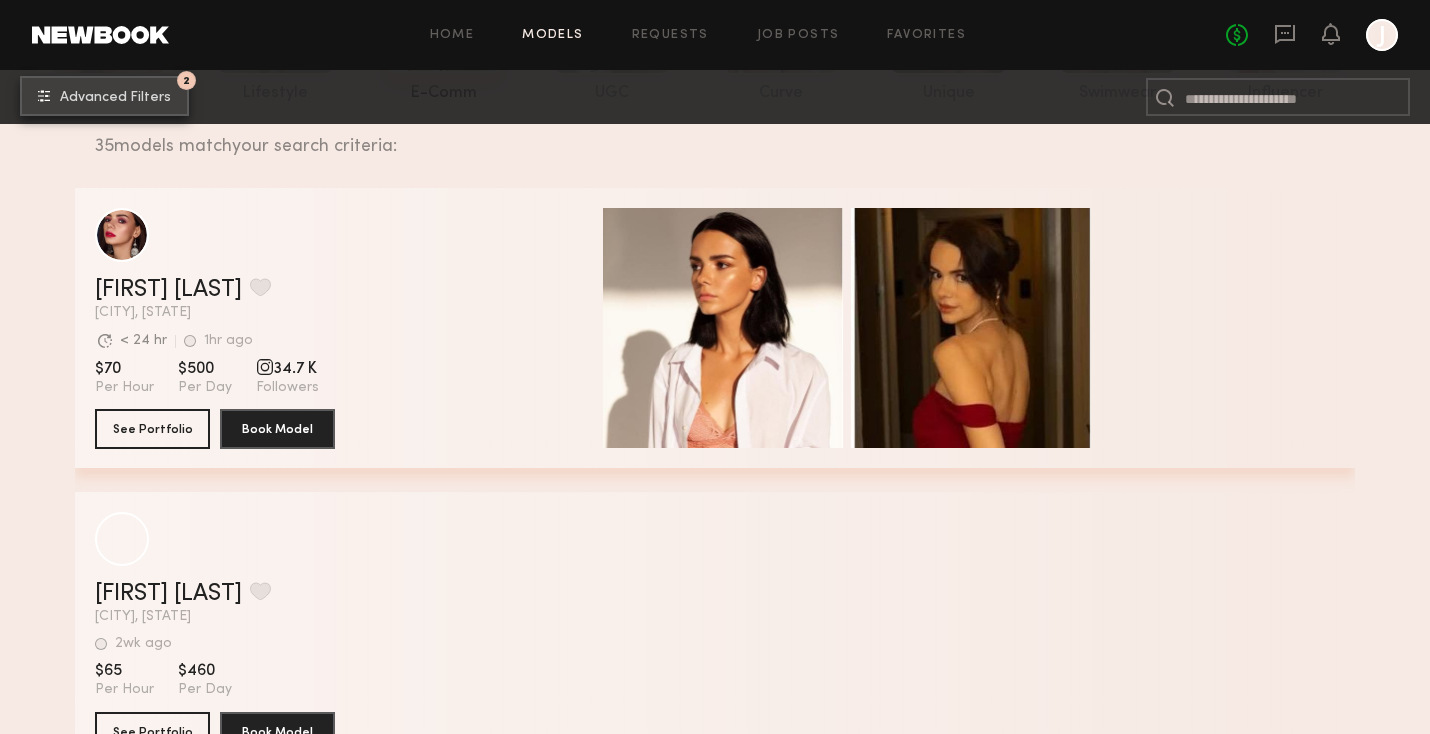 scroll, scrollTop: 0, scrollLeft: 0, axis: both 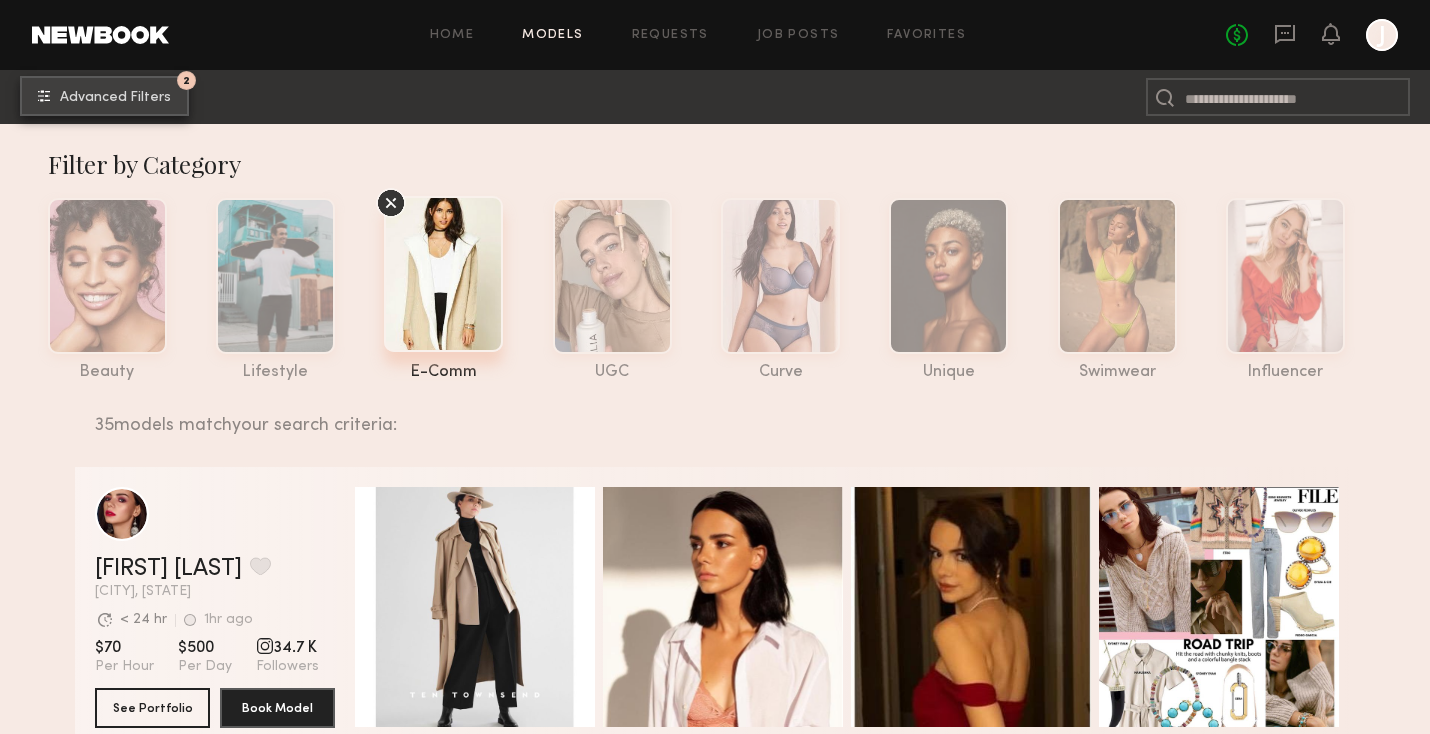 click on "2 Advanced Filters" 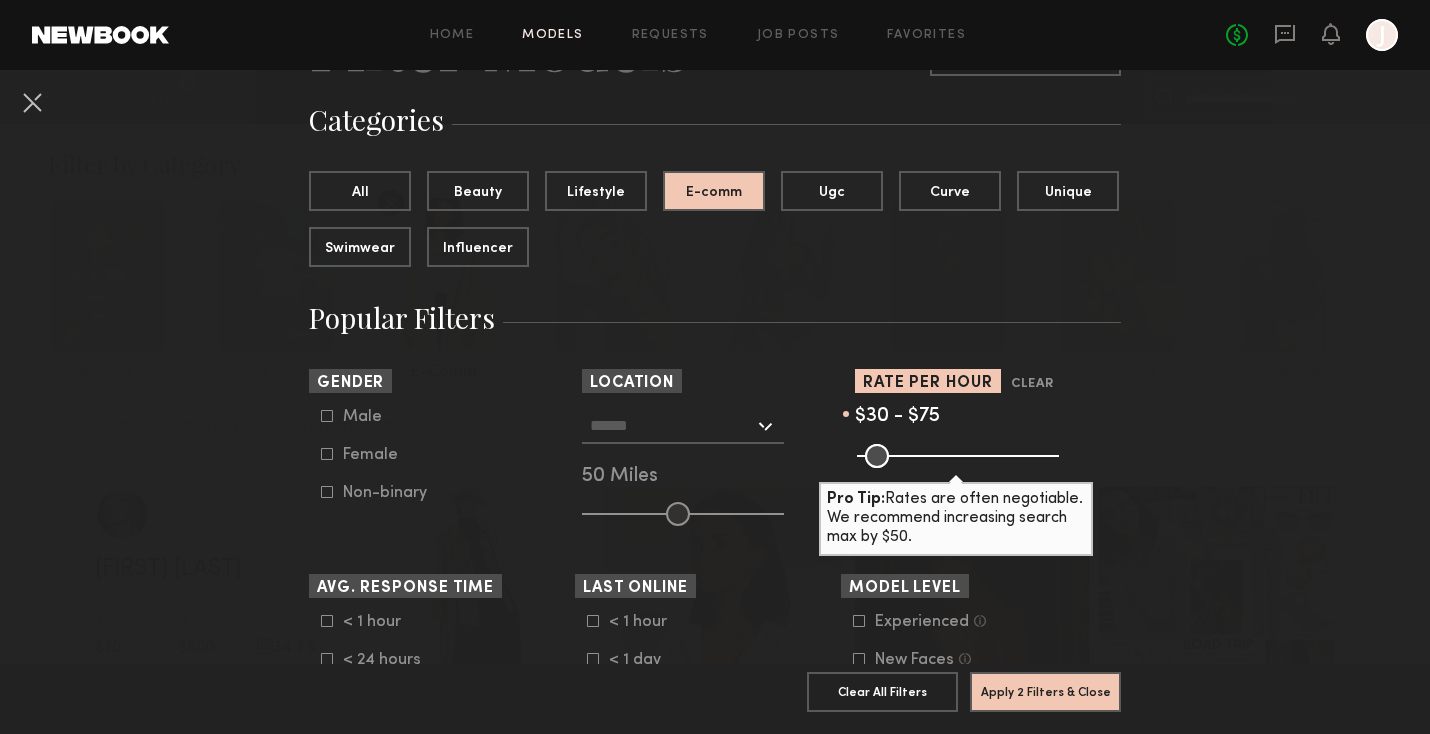 scroll, scrollTop: 152, scrollLeft: 0, axis: vertical 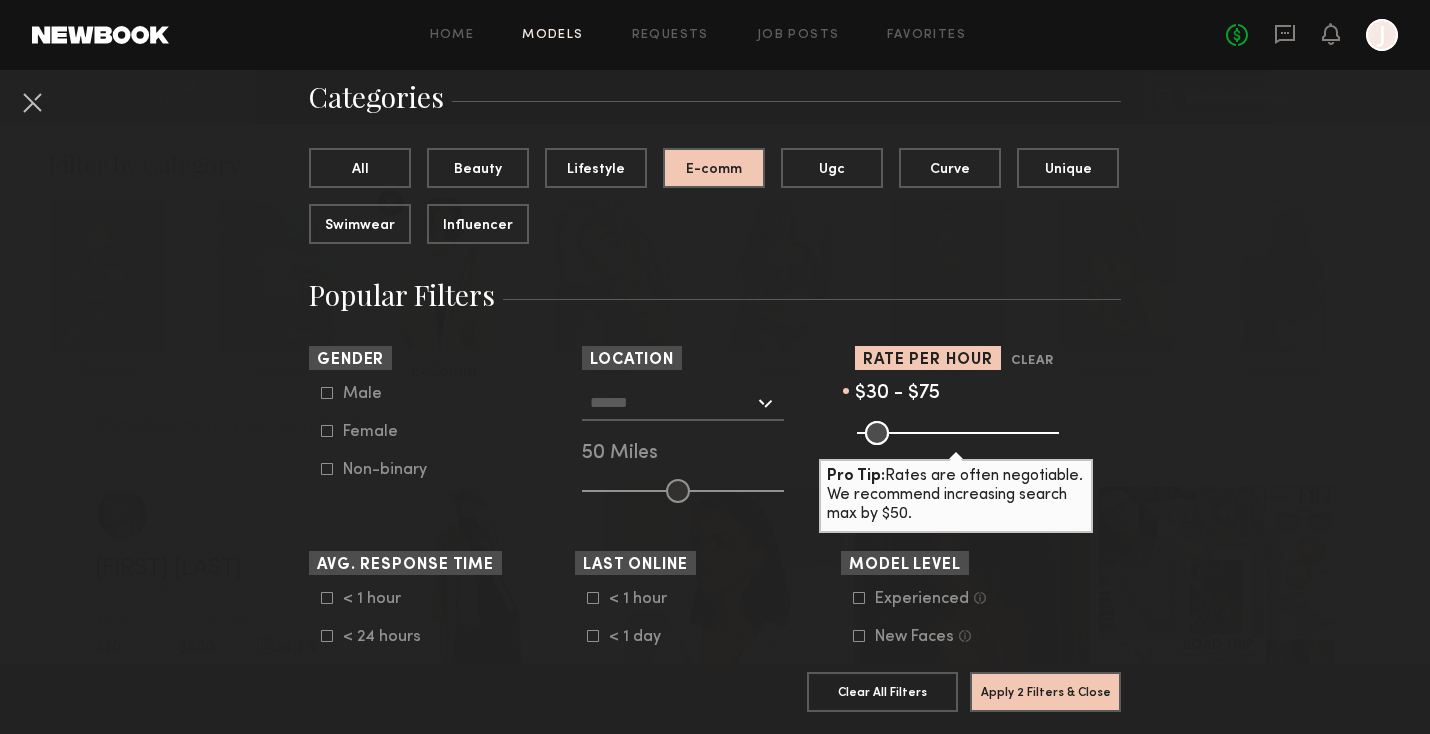 click on "Male   Female   Non-binary" 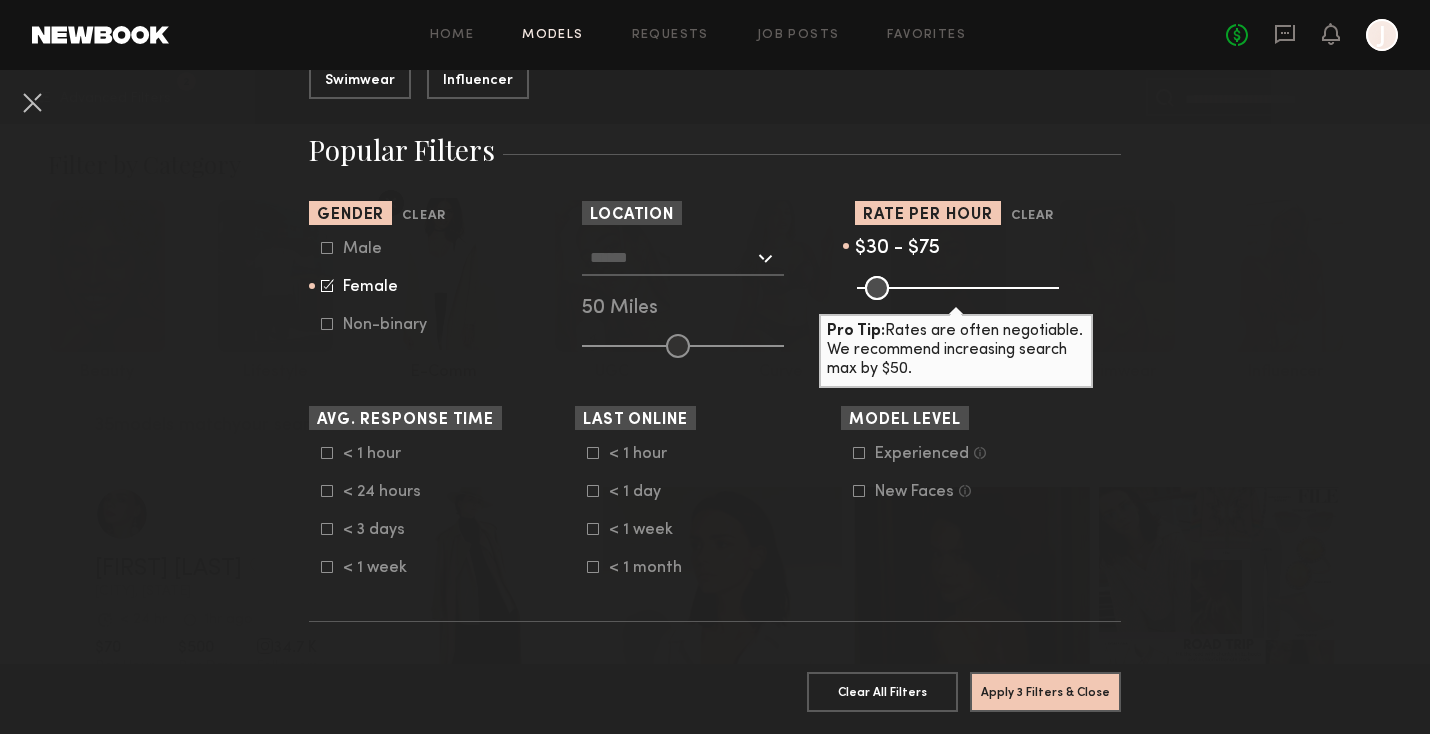 scroll, scrollTop: 313, scrollLeft: 0, axis: vertical 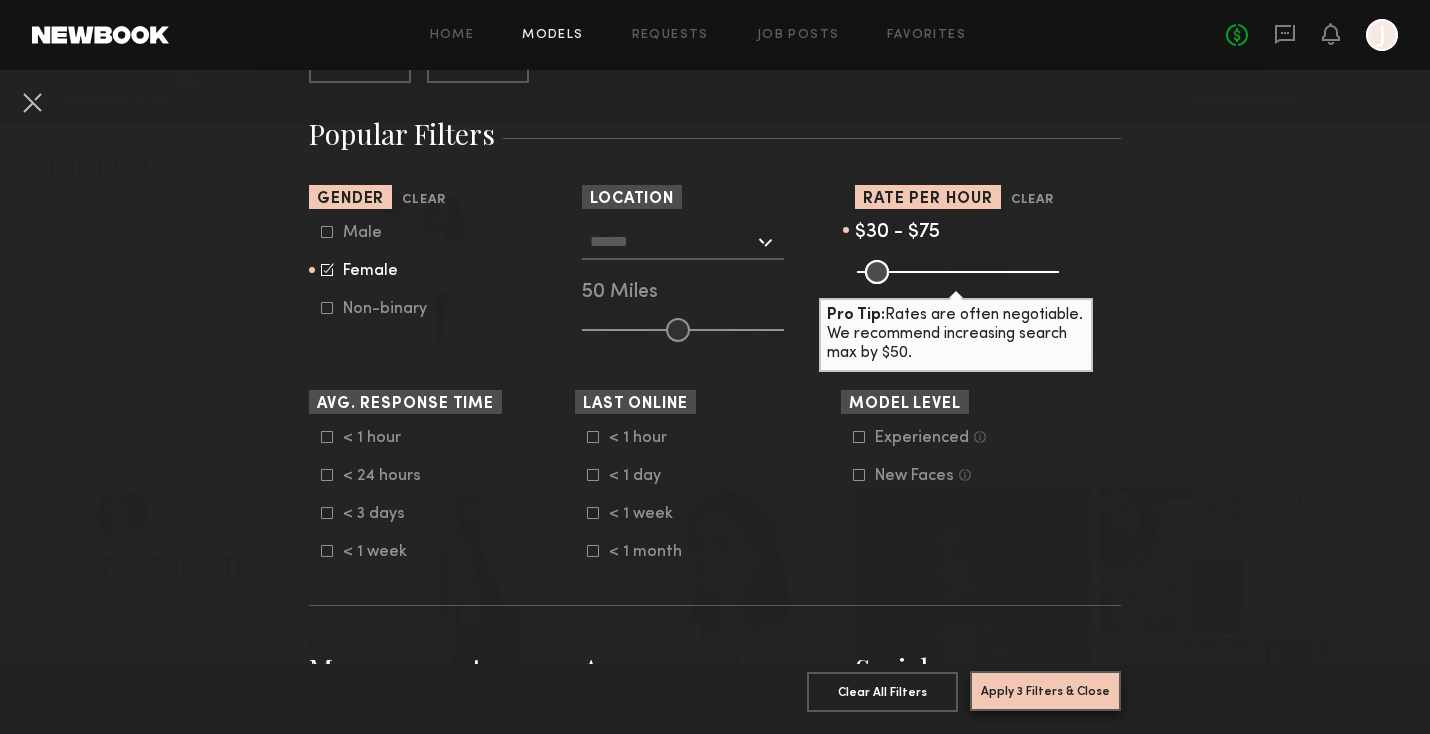 drag, startPoint x: 1067, startPoint y: 691, endPoint x: 802, endPoint y: 294, distance: 477.3196 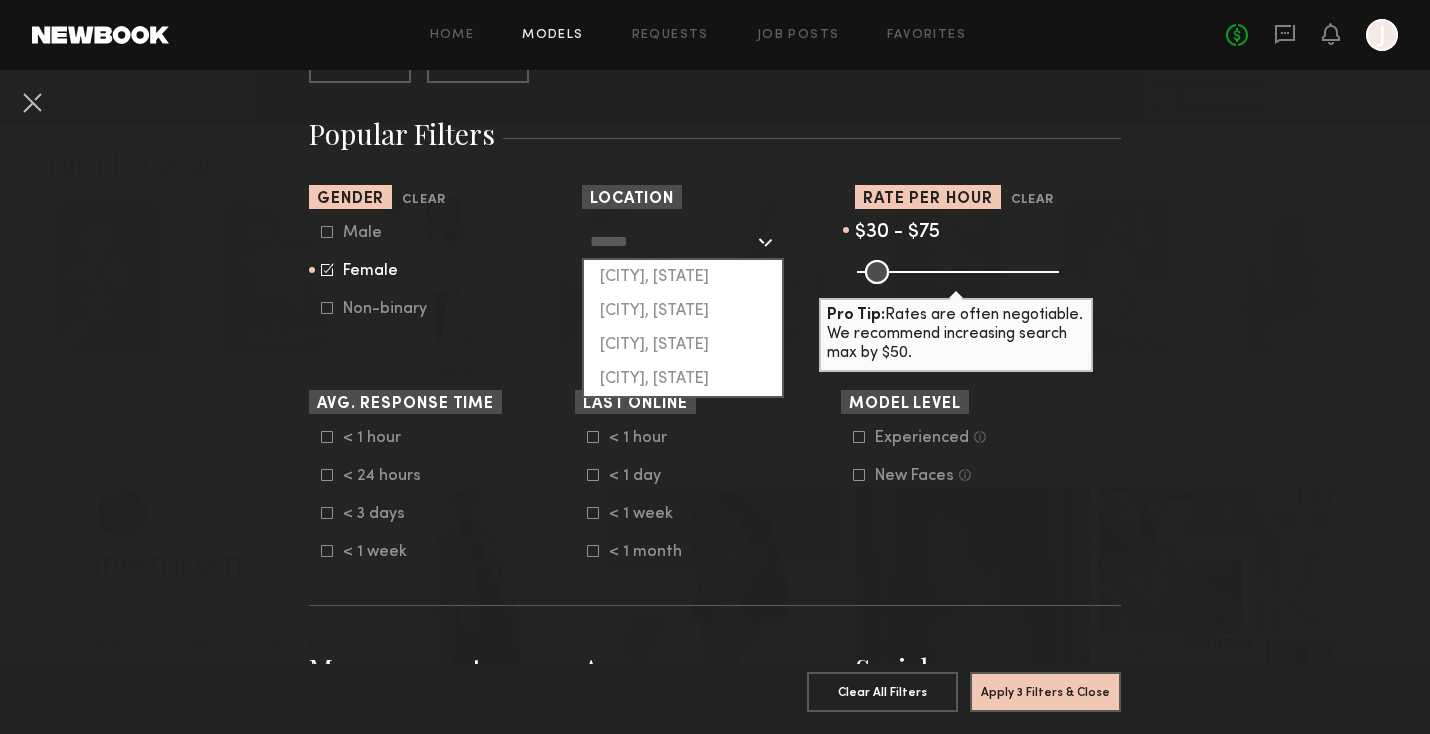 click 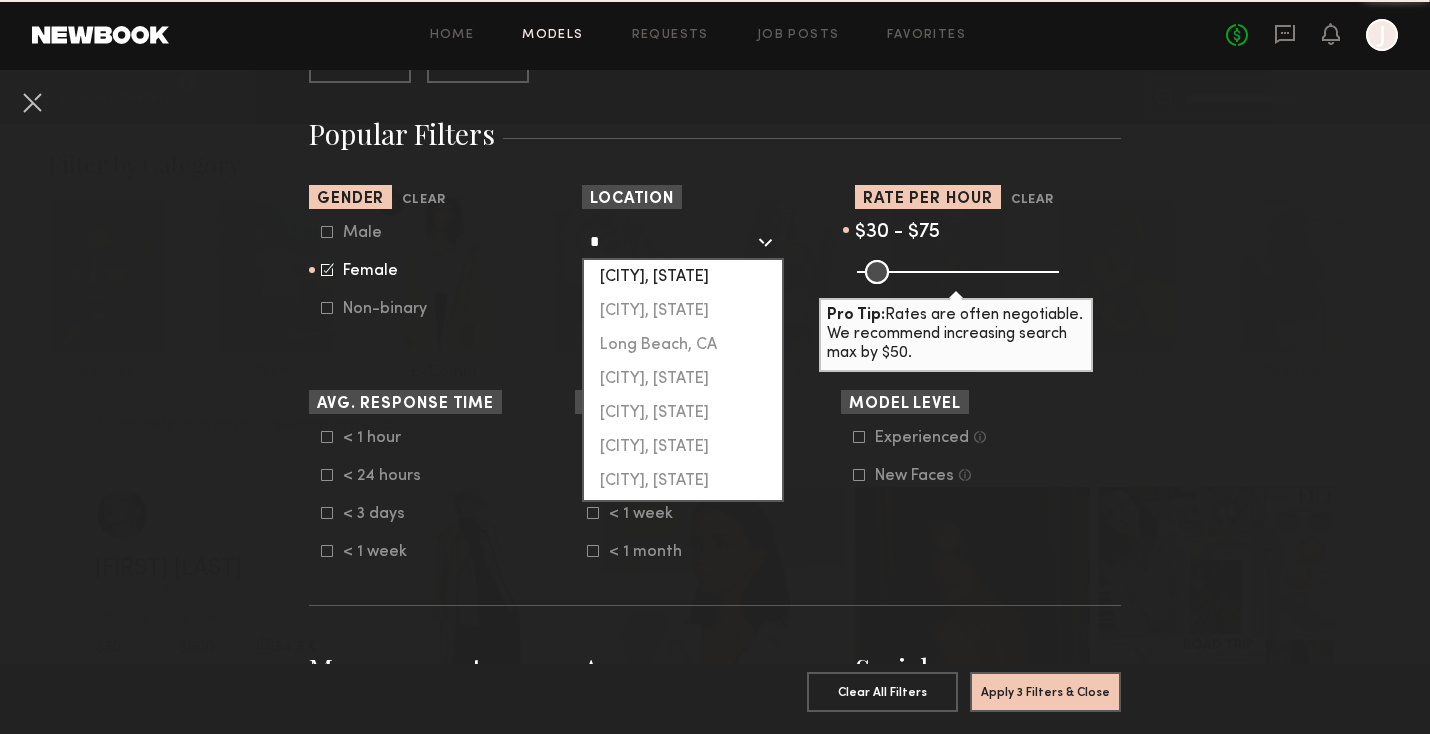click on "[CITY], [STATE]" 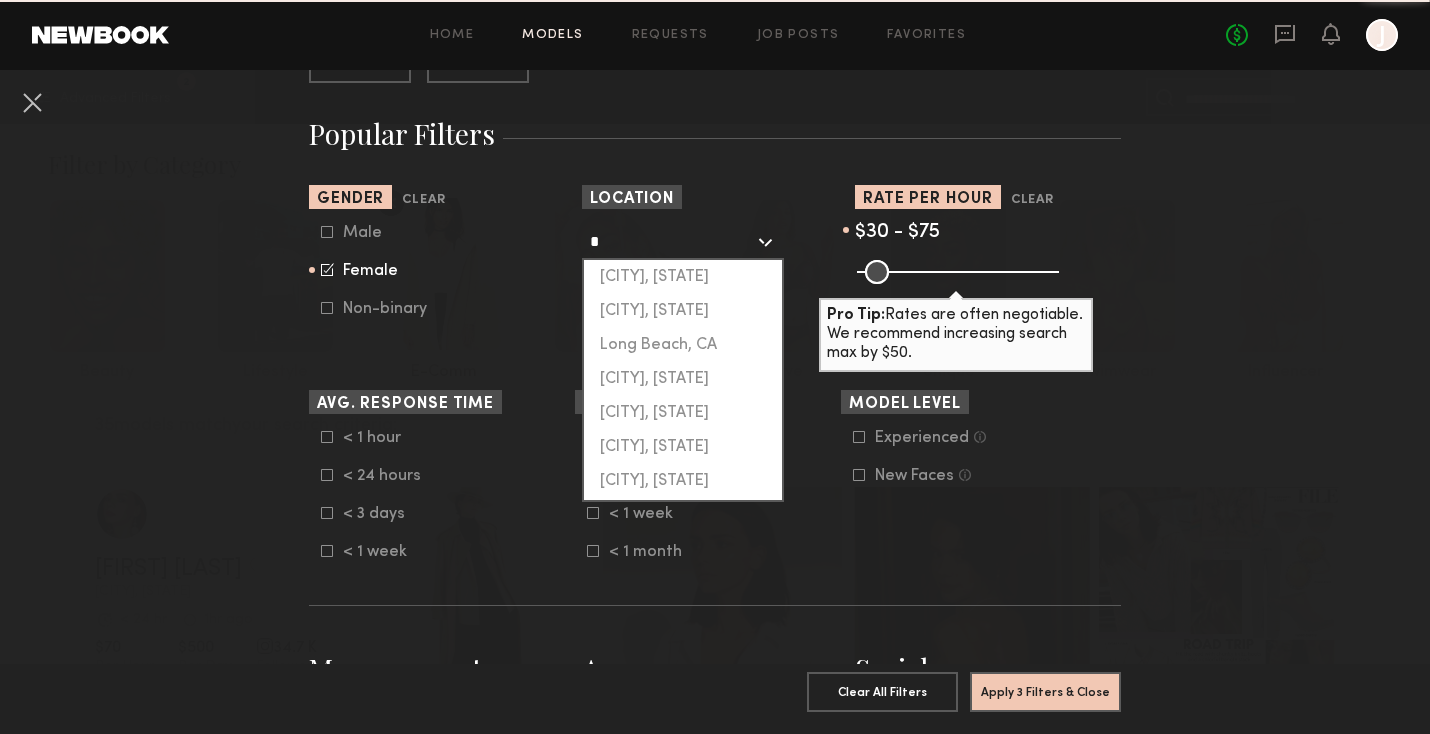 type on "**********" 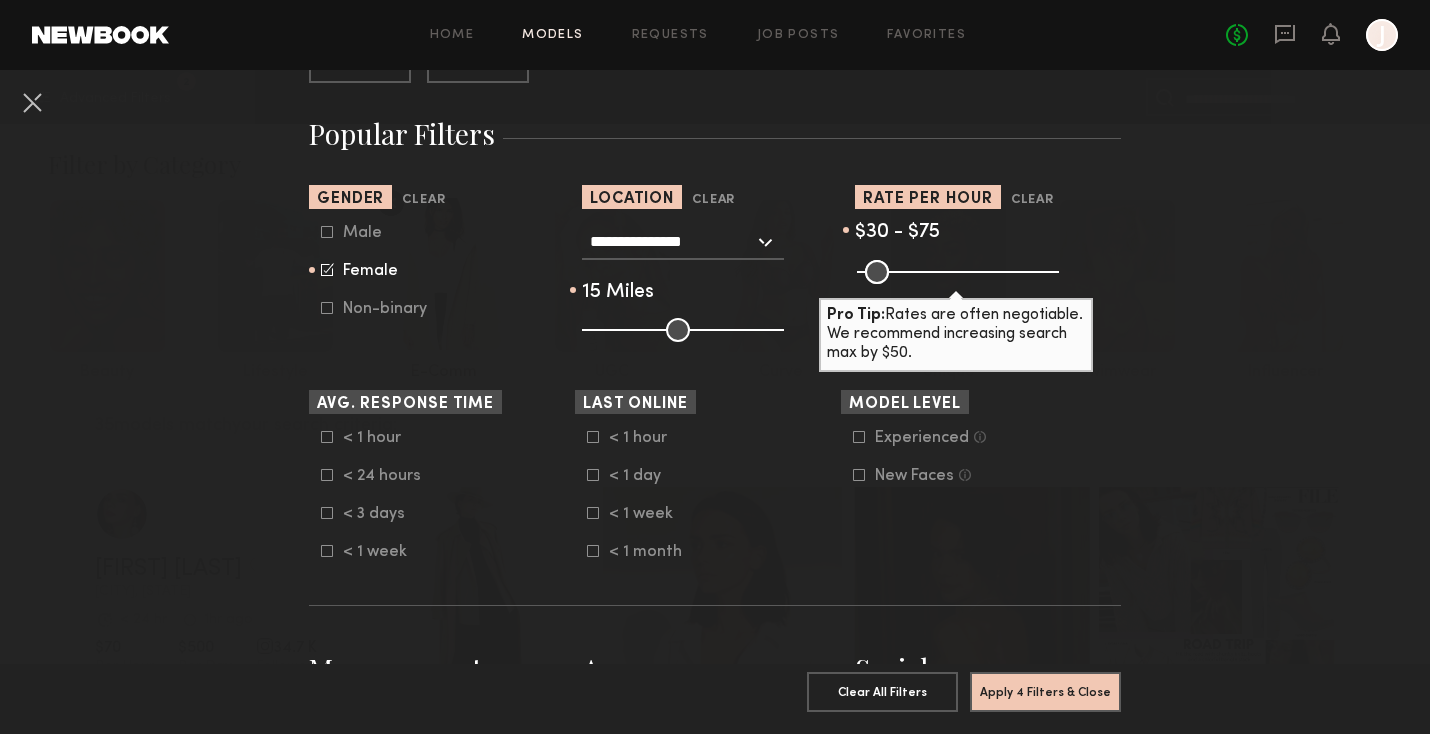 drag, startPoint x: 669, startPoint y: 331, endPoint x: 607, endPoint y: 328, distance: 62.072536 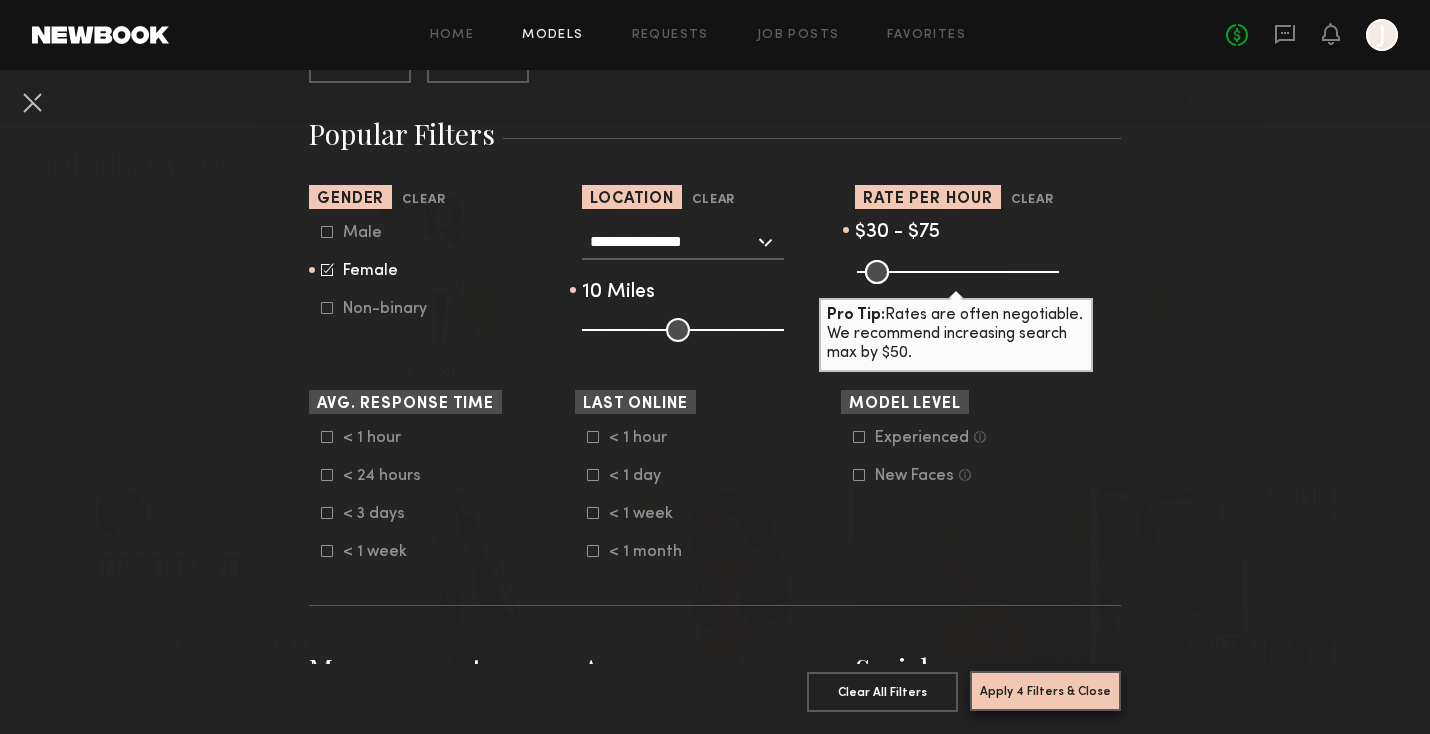 click on "Apply 4 Filters & Close" 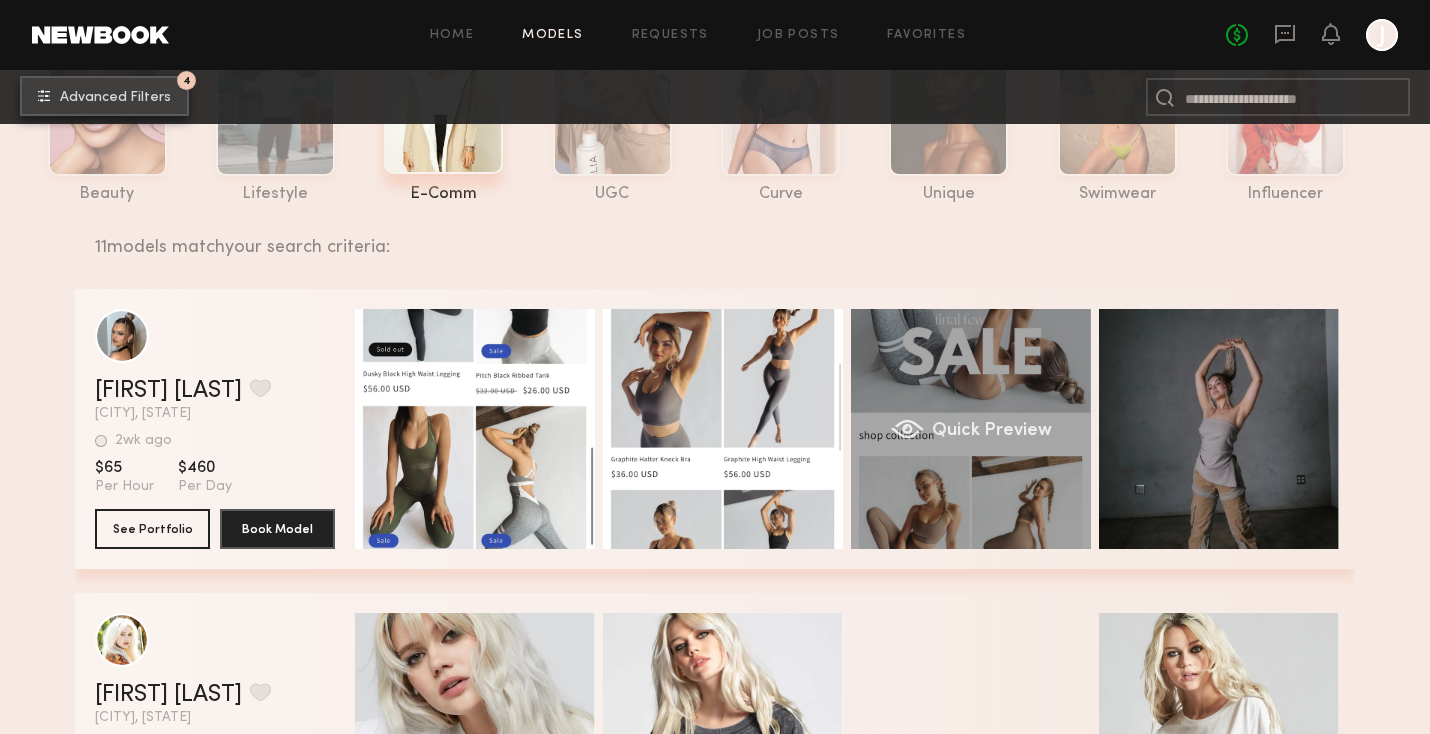 scroll, scrollTop: 248, scrollLeft: 0, axis: vertical 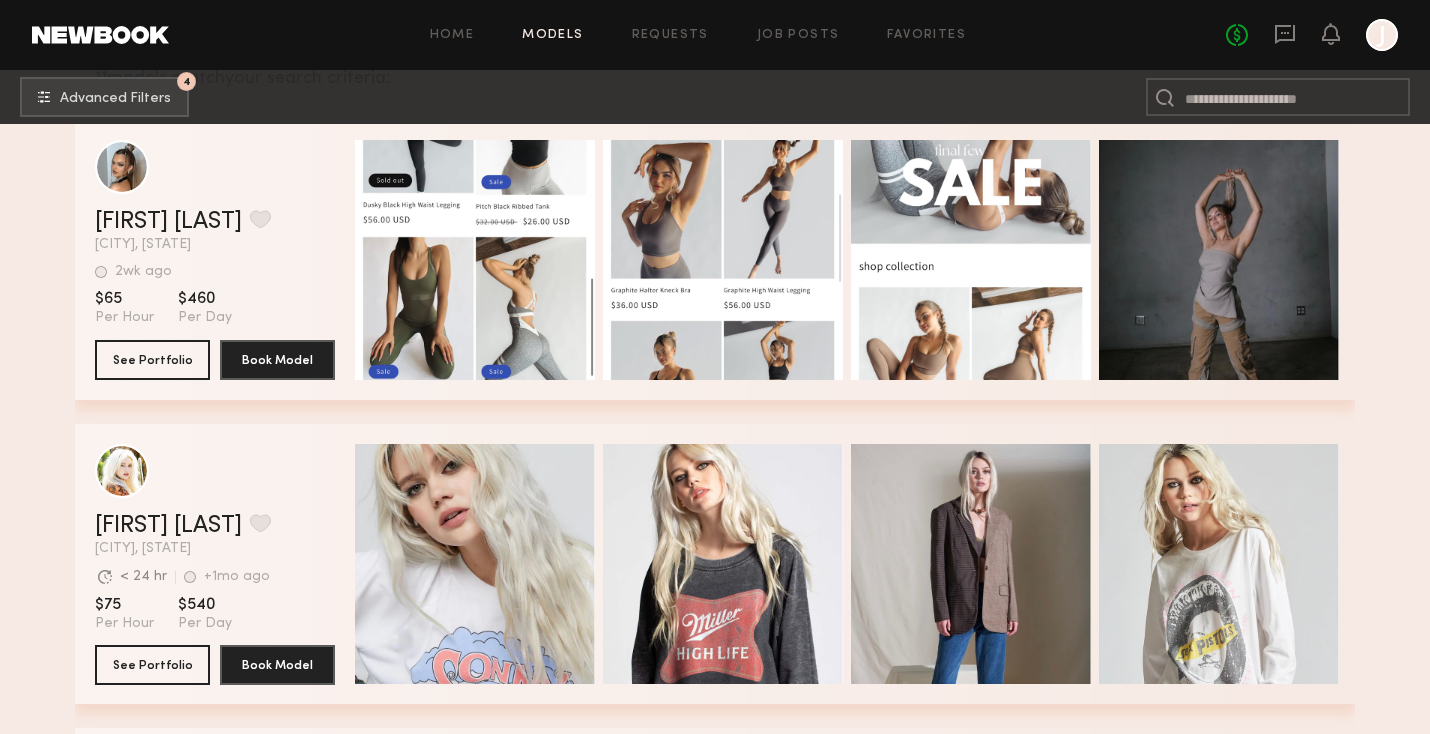click on "Filter by Category  beauty lifestyle e-comm UGC curve unique swimwear influencer 11  models match  your search criteria: [FIRST] [LAST] [CITY], [STATE] 2wk ago Last Online View Portfolio 2wk ago Last Online $65 Per Hour $460 Per Day See Portfolio Book Model Quick Preview Quick Preview Quick Preview Quick Preview [FIRST] [LAST] [CITY], [STATE] Avg. request  response time < 24 hr +1mo ago Last Online View Portfolio Avg. request  response time < 24 hr +1mo ago Last Online $75 Per Hour $540 Per Day See Portfolio Book Model Quick Preview Quick Preview Quick Preview Quick Preview [FIRST] [LAST] [CITY], [STATE] 5d ago Last Online View Portfolio 5d ago Last Online $75 Per Hour $540 Per Day 2,074 Followers See Portfolio Book Model Quick Preview Quick Preview Quick Preview Quick Preview [FIRST] [LAST] [CITY], [STATE] Avg. request  response time < 1 wk 1wk ago Last Online View Portfolio Avg. request  response time < 1 wk 1wk ago Last Online $50 Per Hour $360 Per Day See Portfolio Book Model" 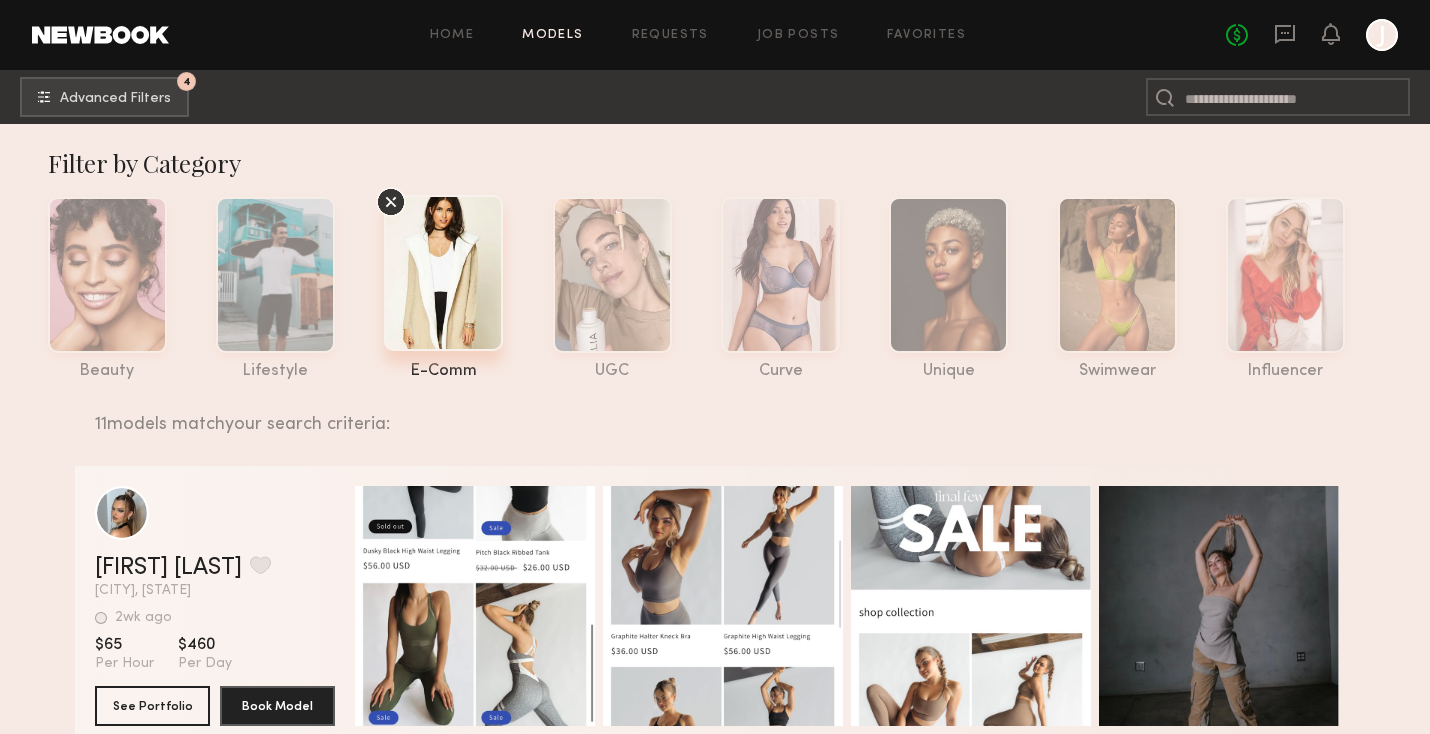 scroll, scrollTop: 0, scrollLeft: 0, axis: both 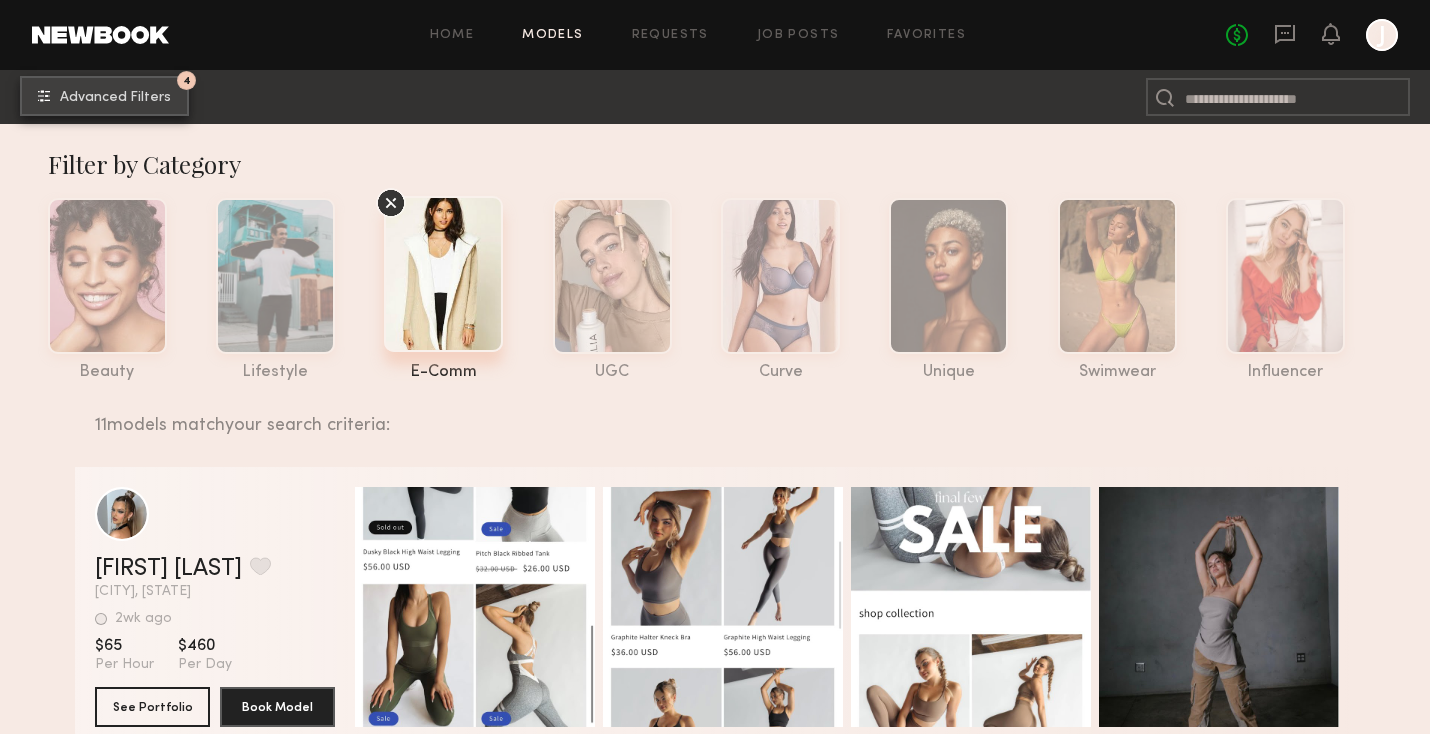 click on "Advanced Filters" 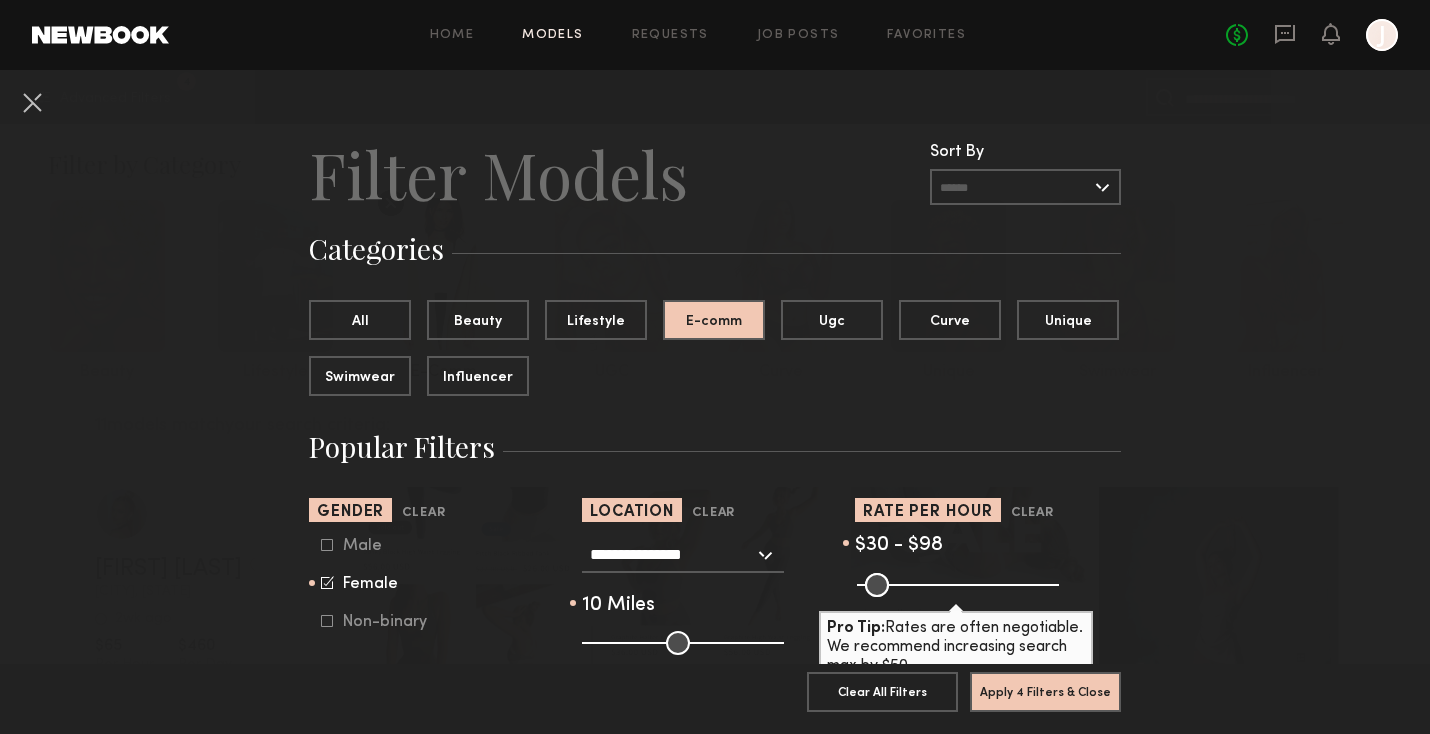 type on "**" 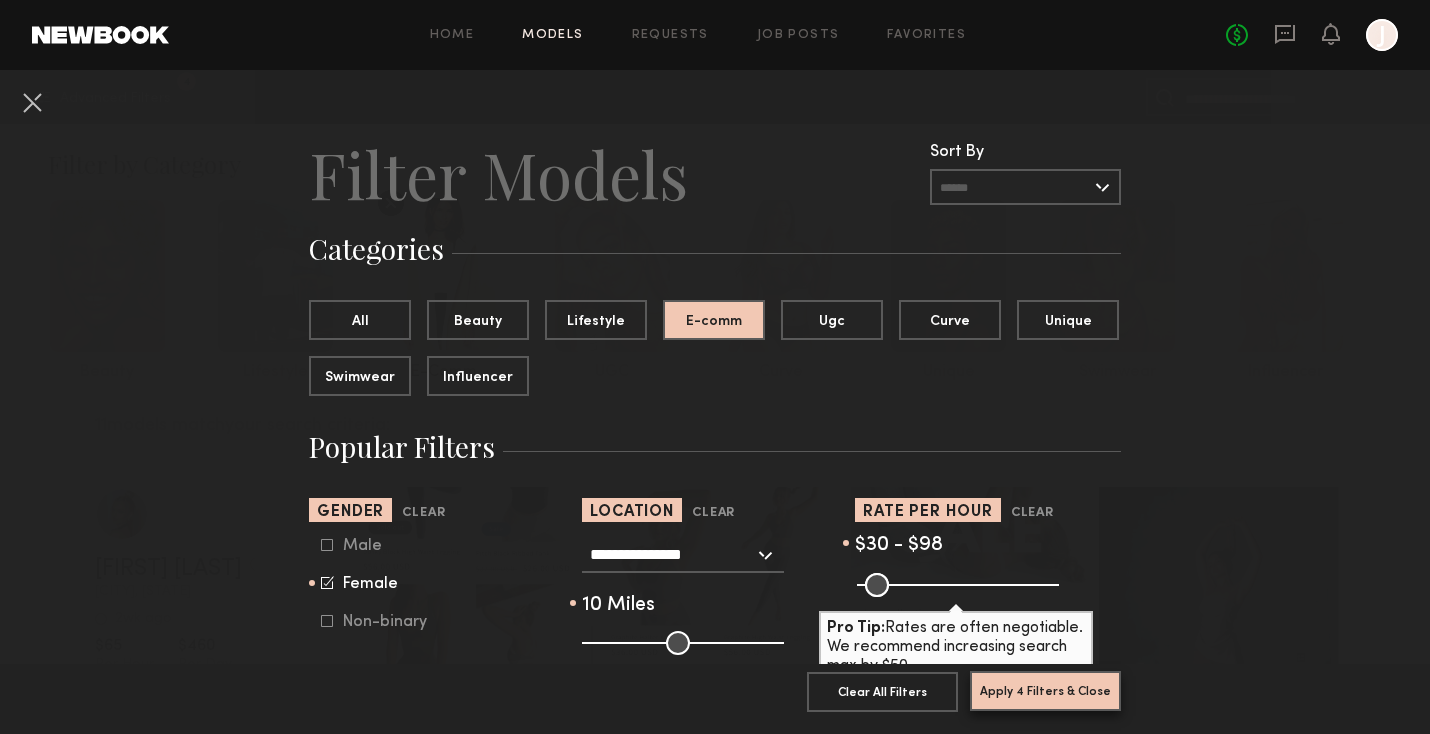 click on "Apply 4 Filters & Close" 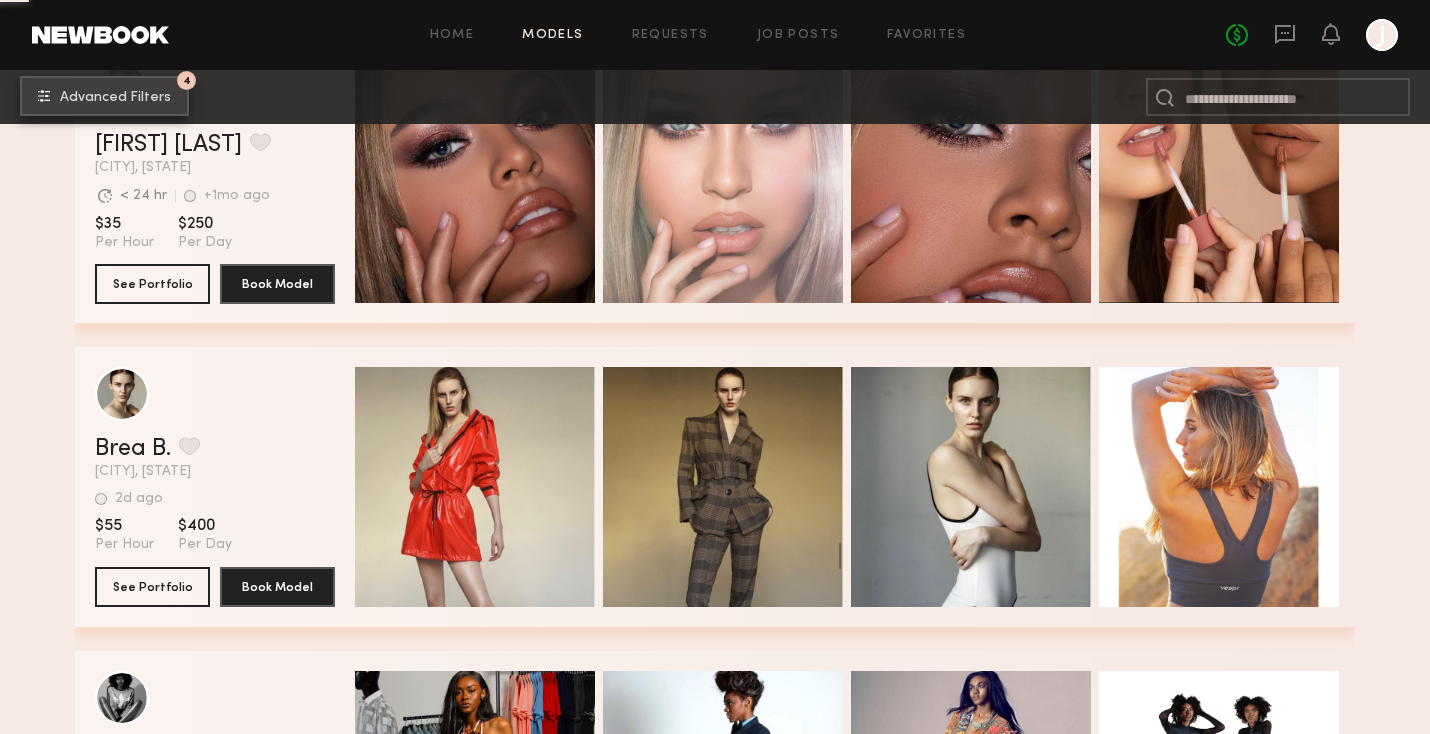 scroll, scrollTop: 2544, scrollLeft: 0, axis: vertical 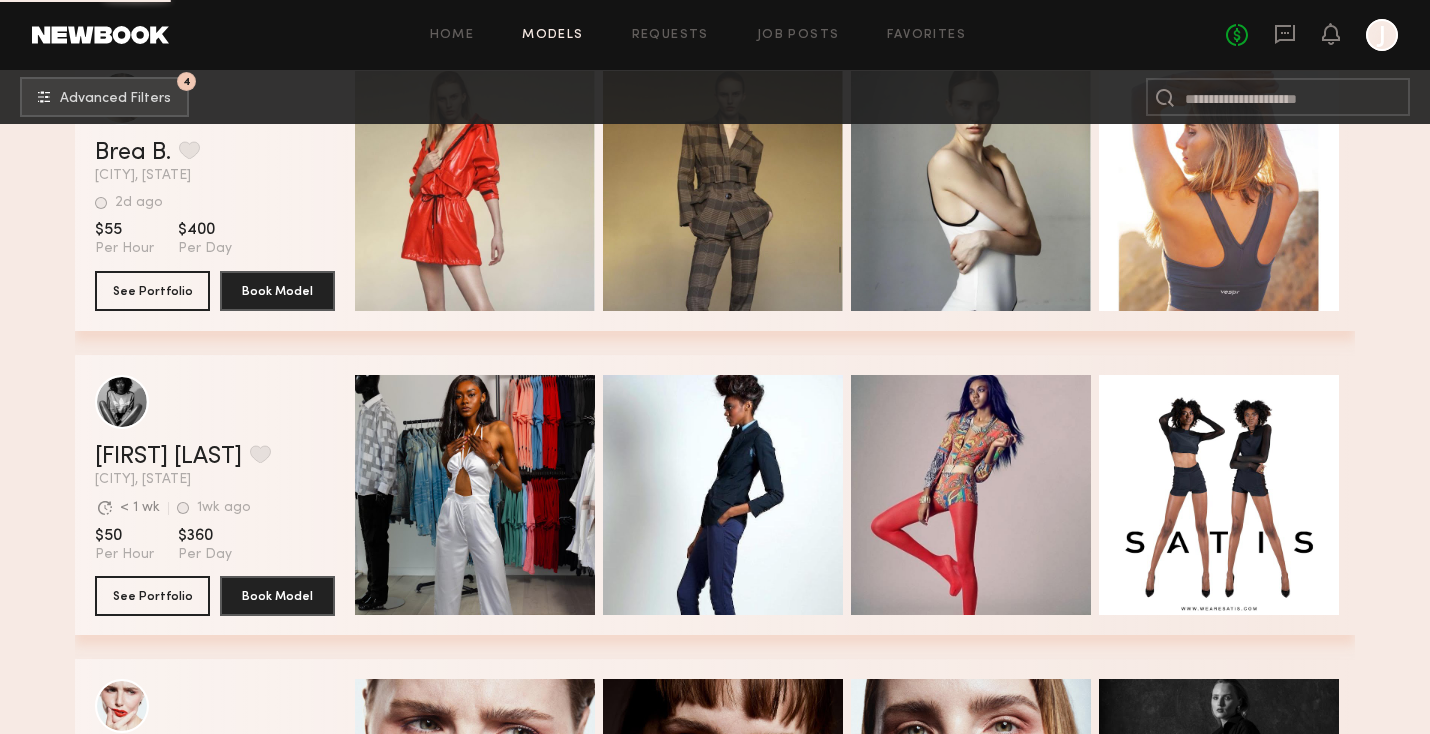 click on "[FIRST] [LAST] [CITY], [STATE] Avg. request  response time < 1 wk 1wk ago Last Online View Portfolio Avg. request  response time < 1 wk 1wk ago Last Online $50 Per Hour $360 Per Day See Portfolio Book Model Quick Preview Quick Preview Quick Preview Quick Preview" 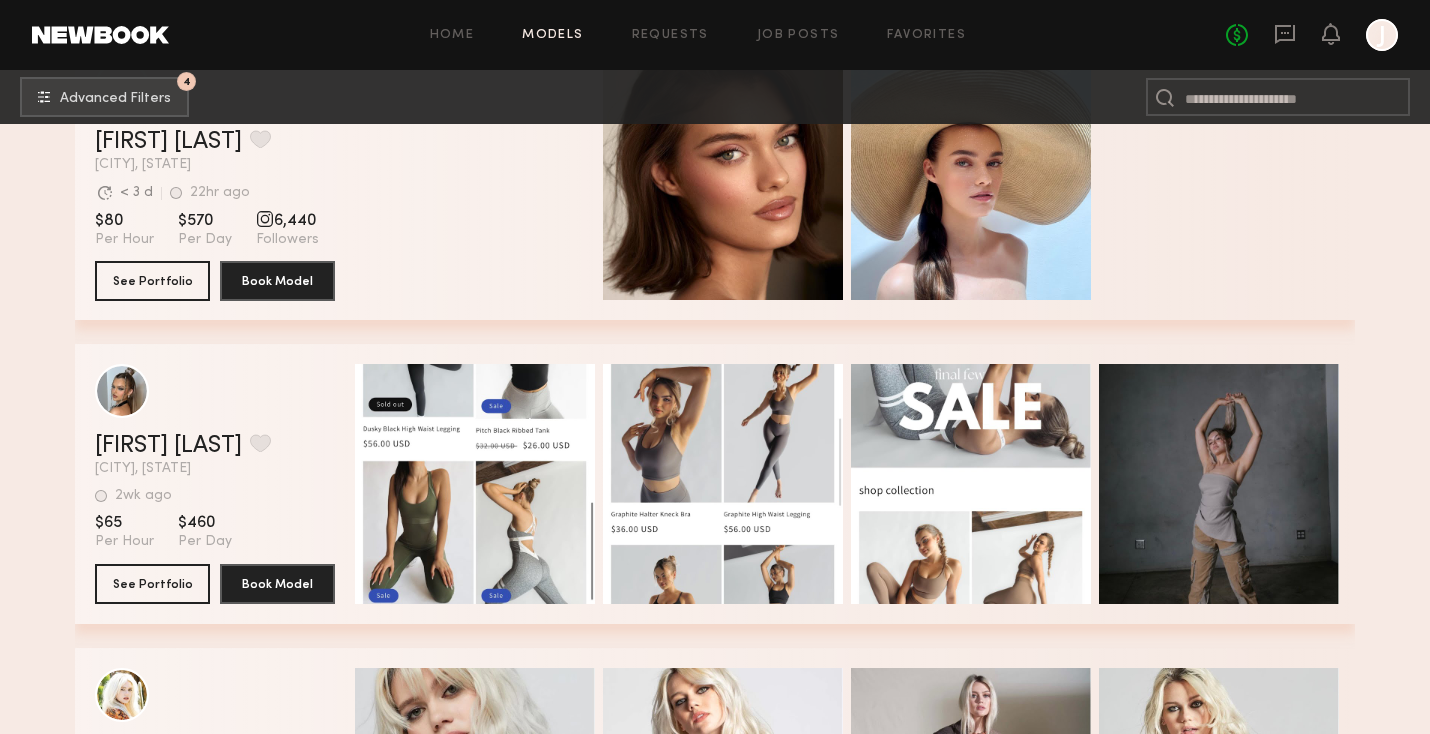 scroll, scrollTop: 0, scrollLeft: 0, axis: both 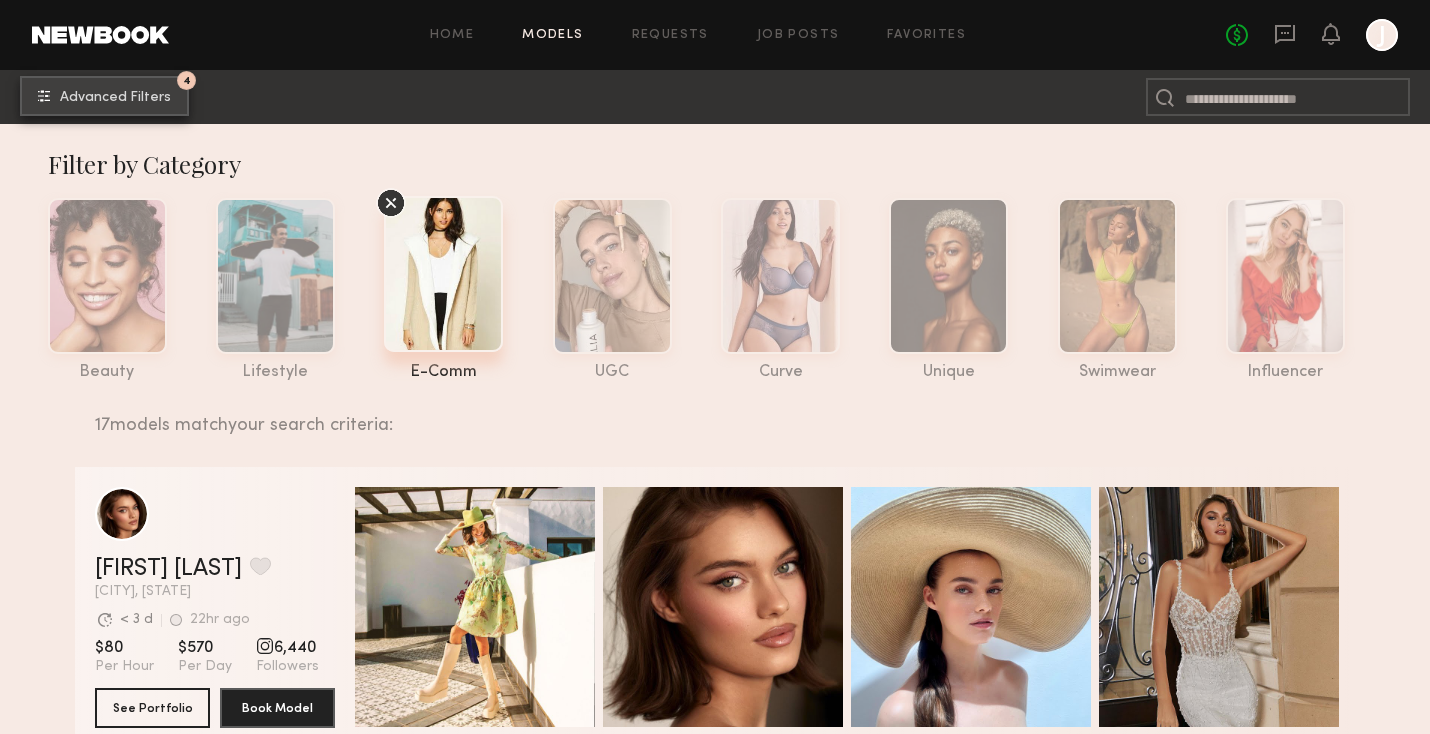 click on "Advanced Filters" 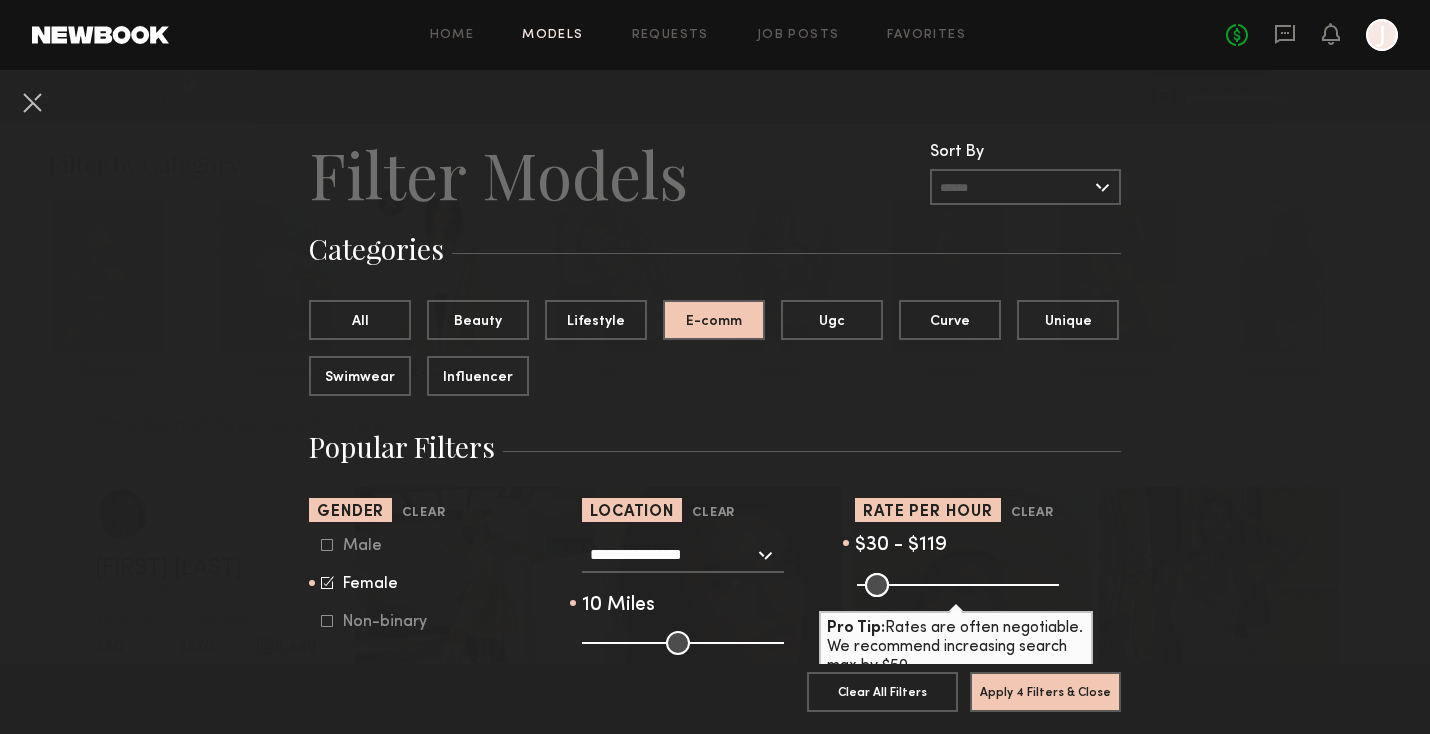 type on "***" 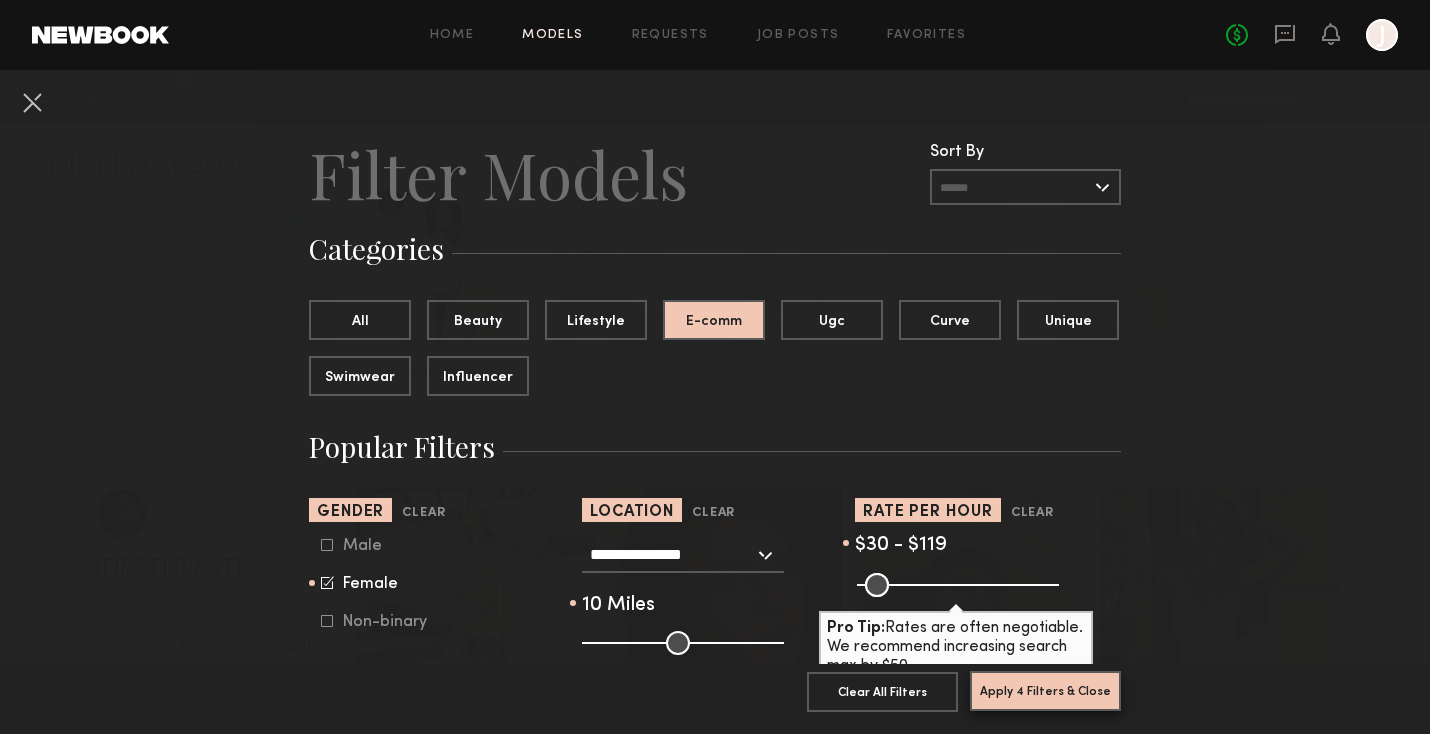 click on "Apply 4 Filters & Close" 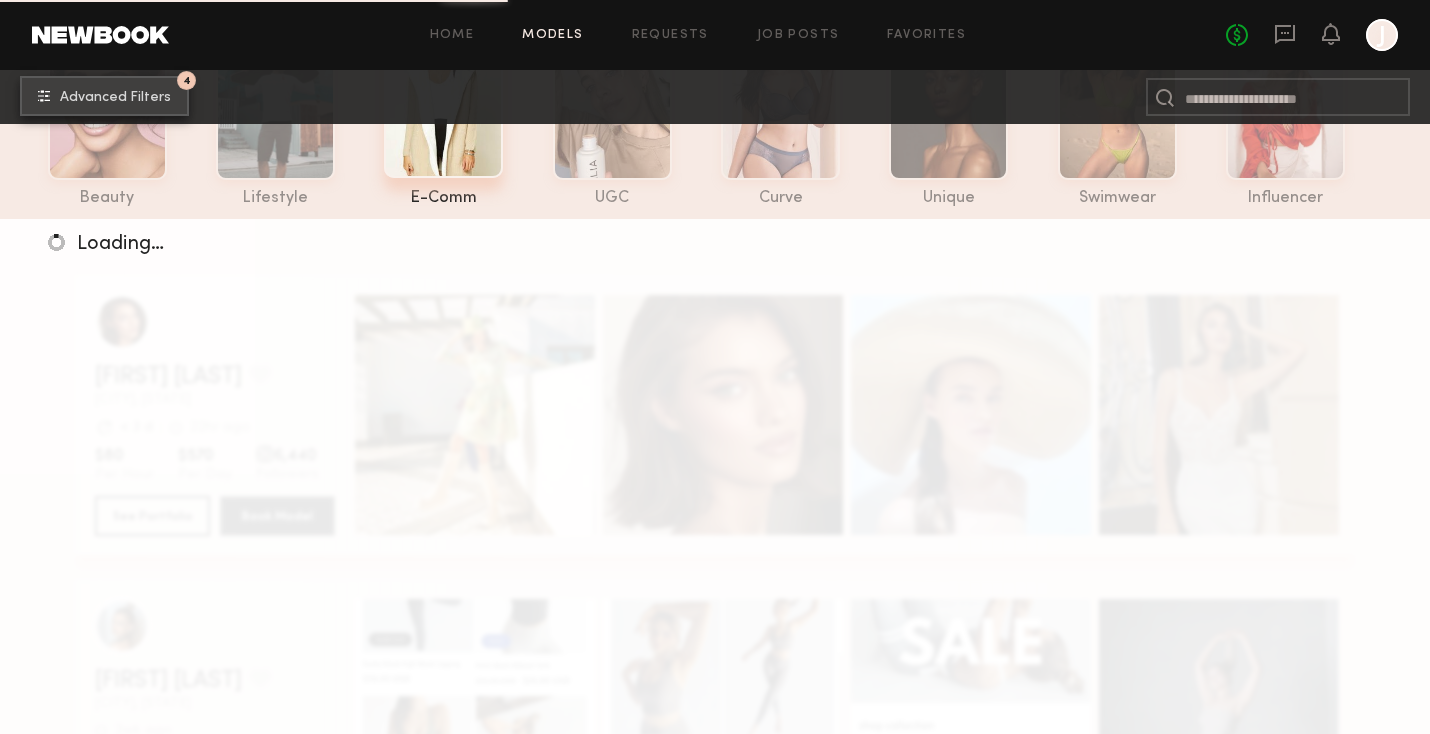scroll, scrollTop: 175, scrollLeft: 0, axis: vertical 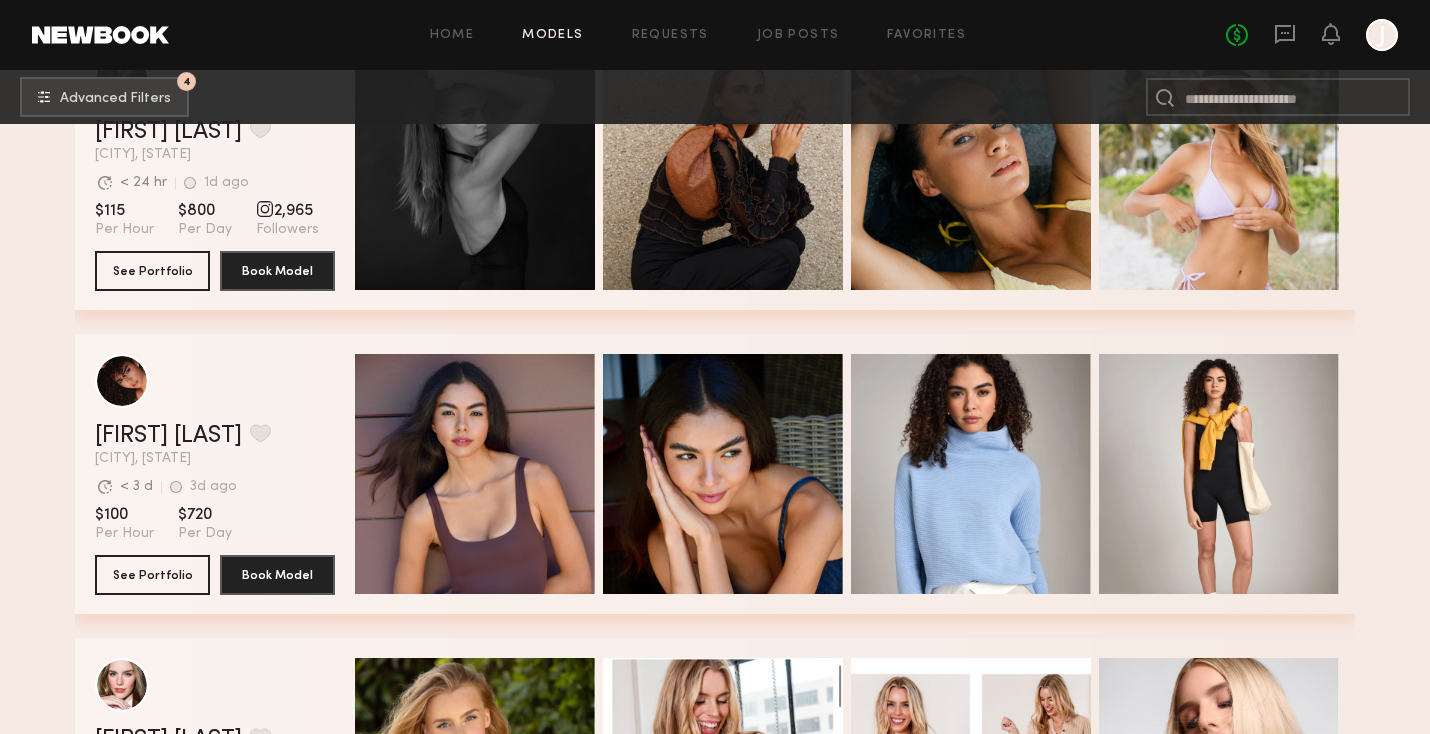 click on "Home Models Requests Job Posts Favorites Sign Out No fees up to $5,000 J 4 Advanced Filters 4 Filter by Category  beauty lifestyle e-comm UGC curve unique swimwear influencer 58  models match  your search criteria: [FIRST] [LAST] [CITY], [STATE] +1mo ago Last Online View Portfolio +1mo ago Last Online $100 Per Hour $500 Per Day See Portfolio Book Model Quick Preview Quick Preview Quick Preview Quick Preview [FIRST] [LAST] [CITY], [STATE] Avg. request  response time < 24 hr 1d ago Last Online View Portfolio Avg. request  response time < 24 hr 1d ago Last Online $115 Per Hour $800 Per Day 2,965 Followers See Portfolio Book Model Quick Preview Quick Preview Quick Preview Quick Preview [FIRST] [LAST] [CITY], [STATE] Avg. request  response time < 3 d 3d ago Last Online View Portfolio Avg. request  response time < 3 d 3d ago Last Online $100 Per Hour $720 Per Day See Portfolio Book Model Quick Preview Quick Preview Quick Preview Quick Preview [FIRST] [LAST] [CITY], [STATE] < 24 hr" at bounding box center (715, 1316) 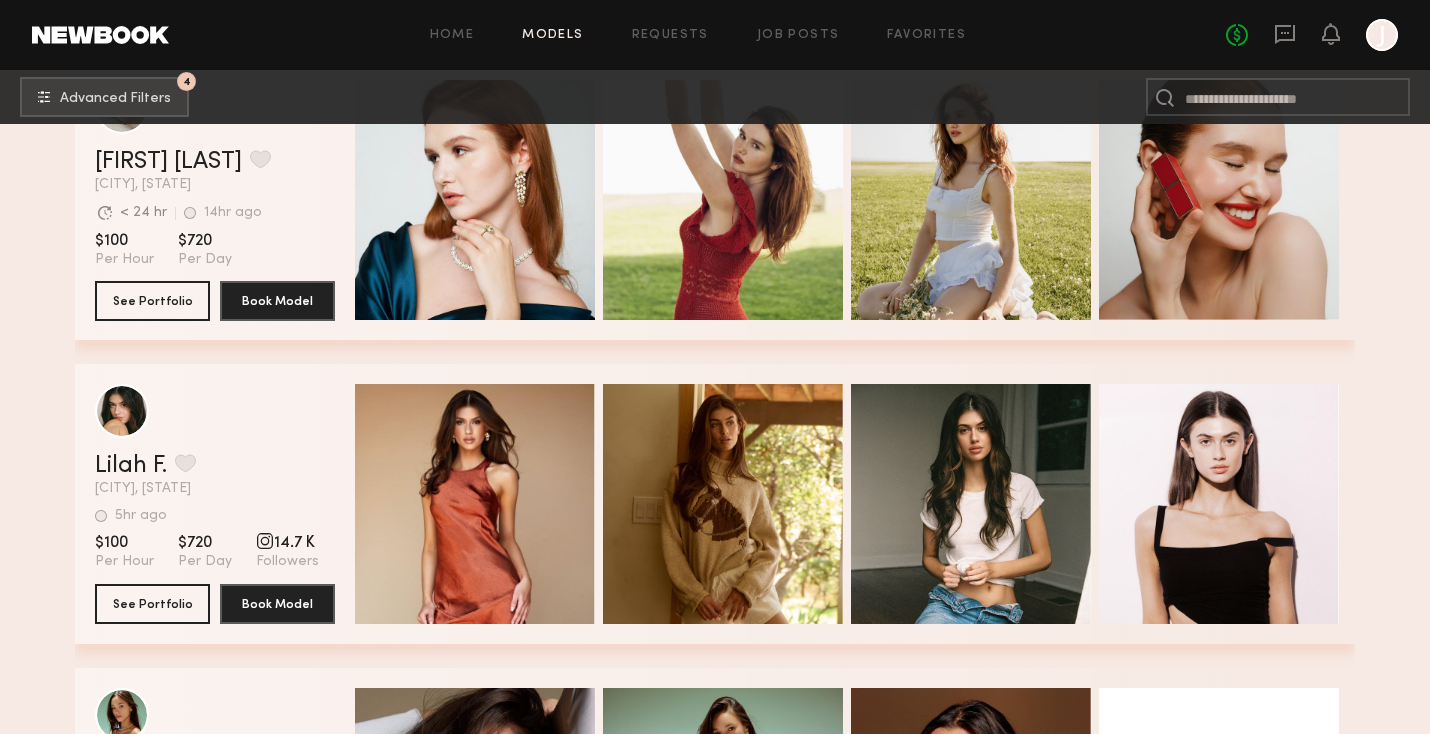 scroll, scrollTop: 2051, scrollLeft: 0, axis: vertical 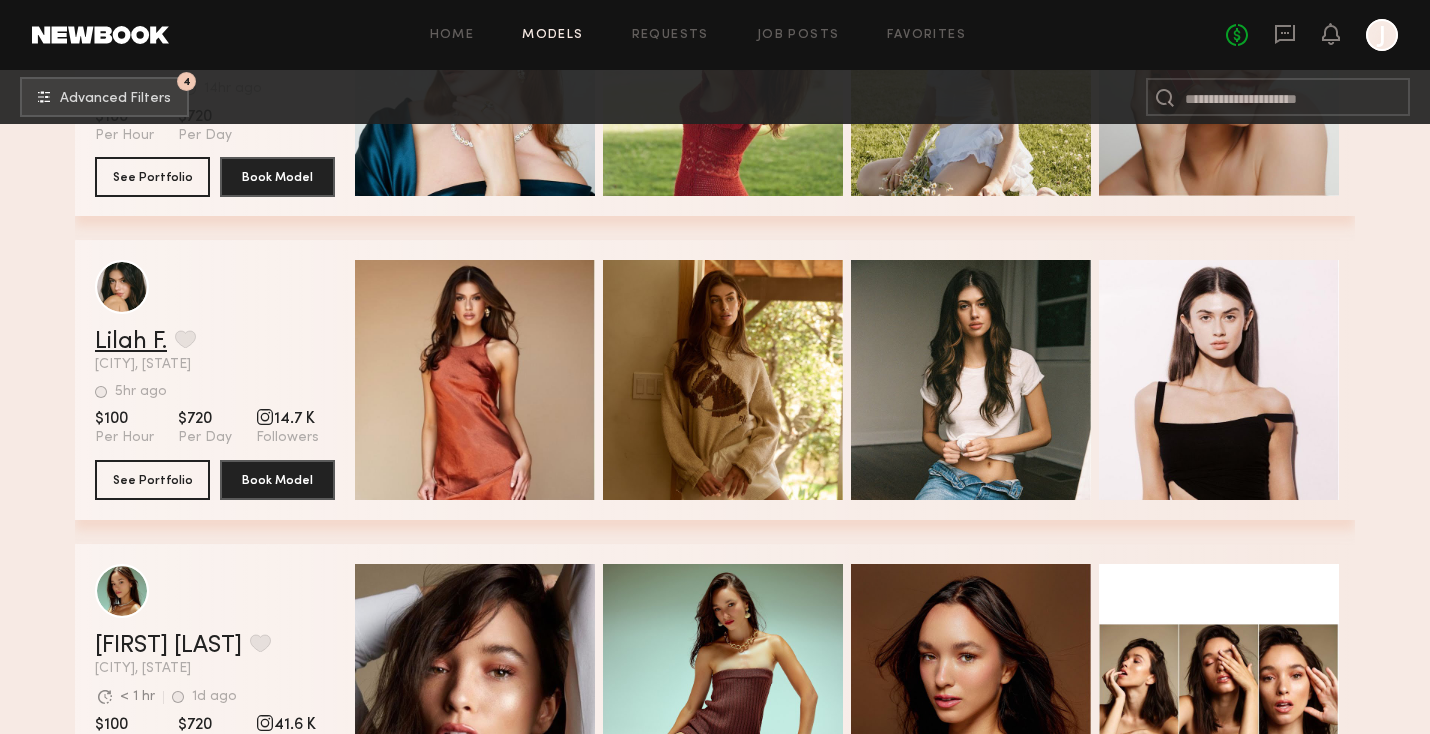 click on "Lilah F." 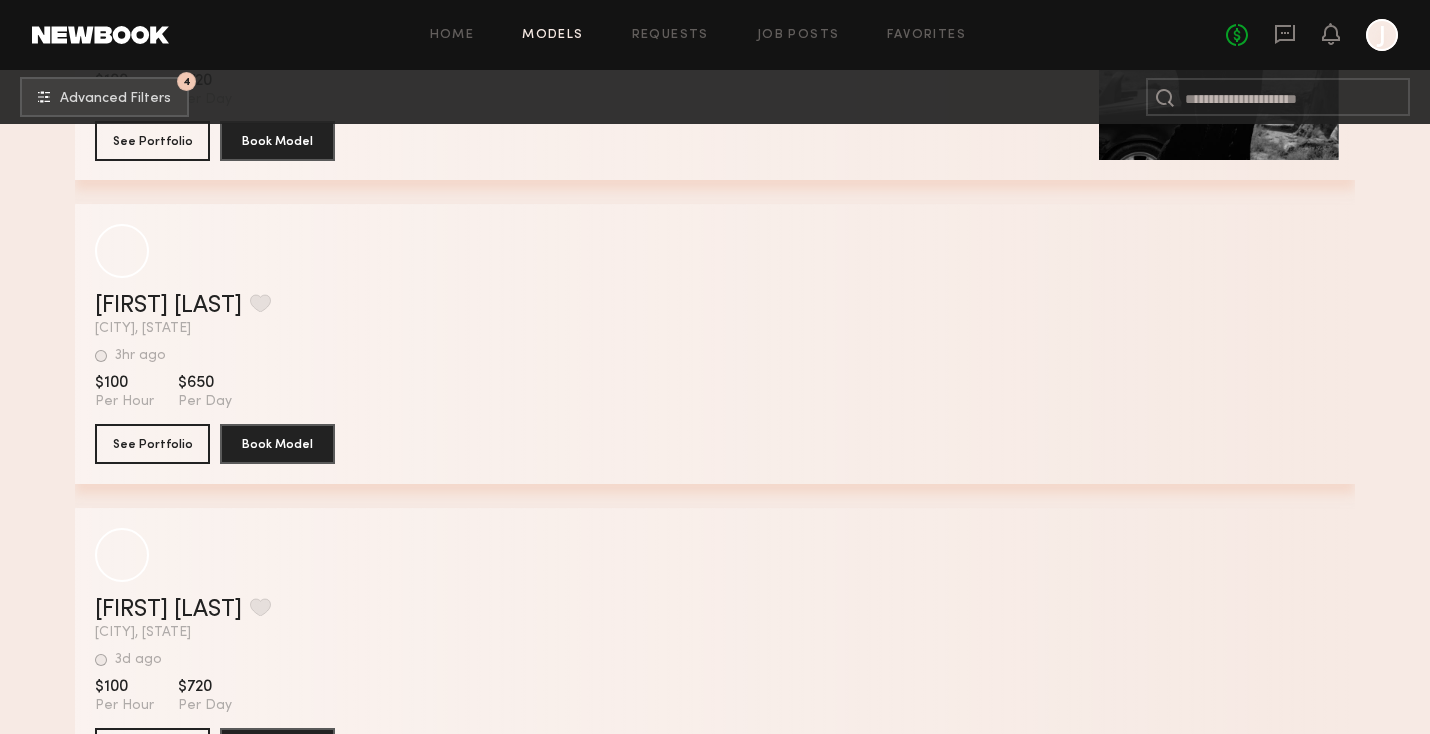 scroll, scrollTop: 16984, scrollLeft: 0, axis: vertical 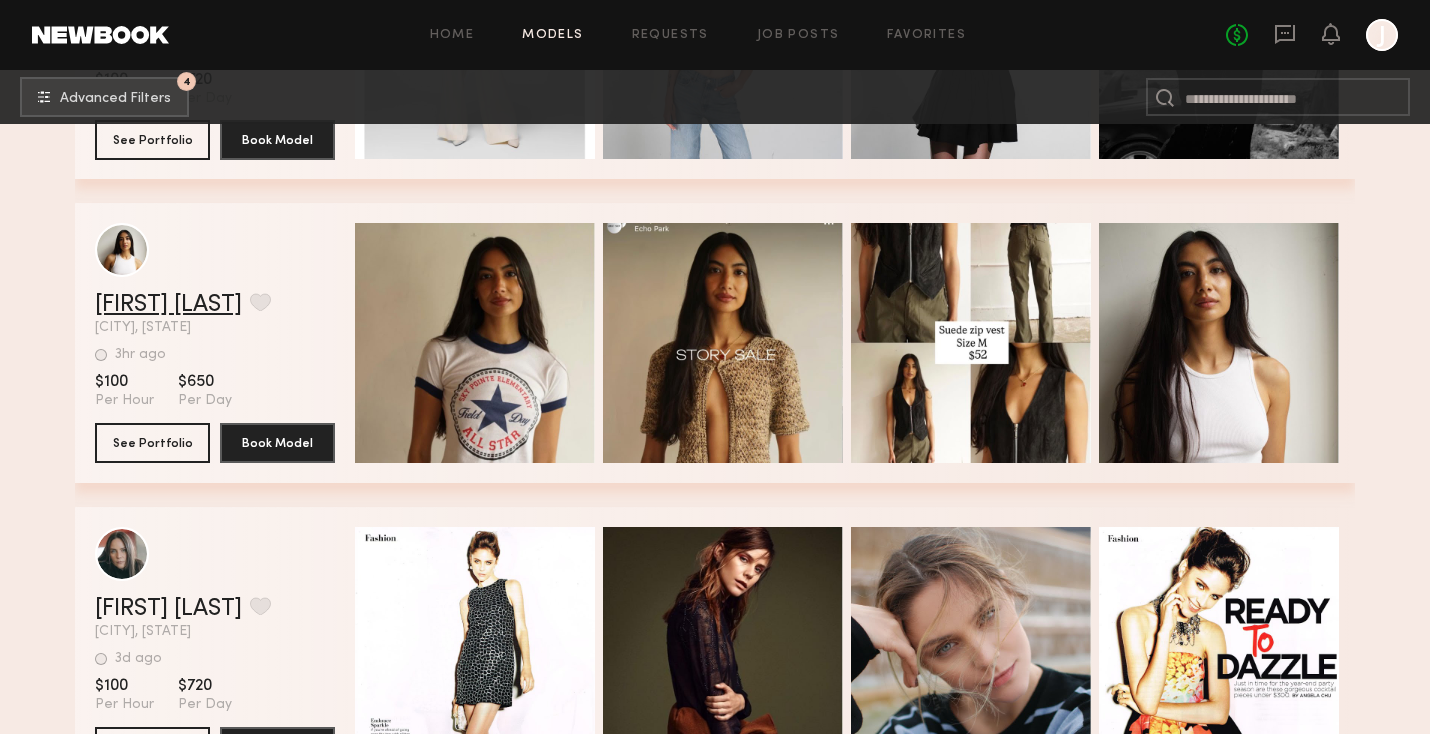 click on "[FIRST] [LAST]" 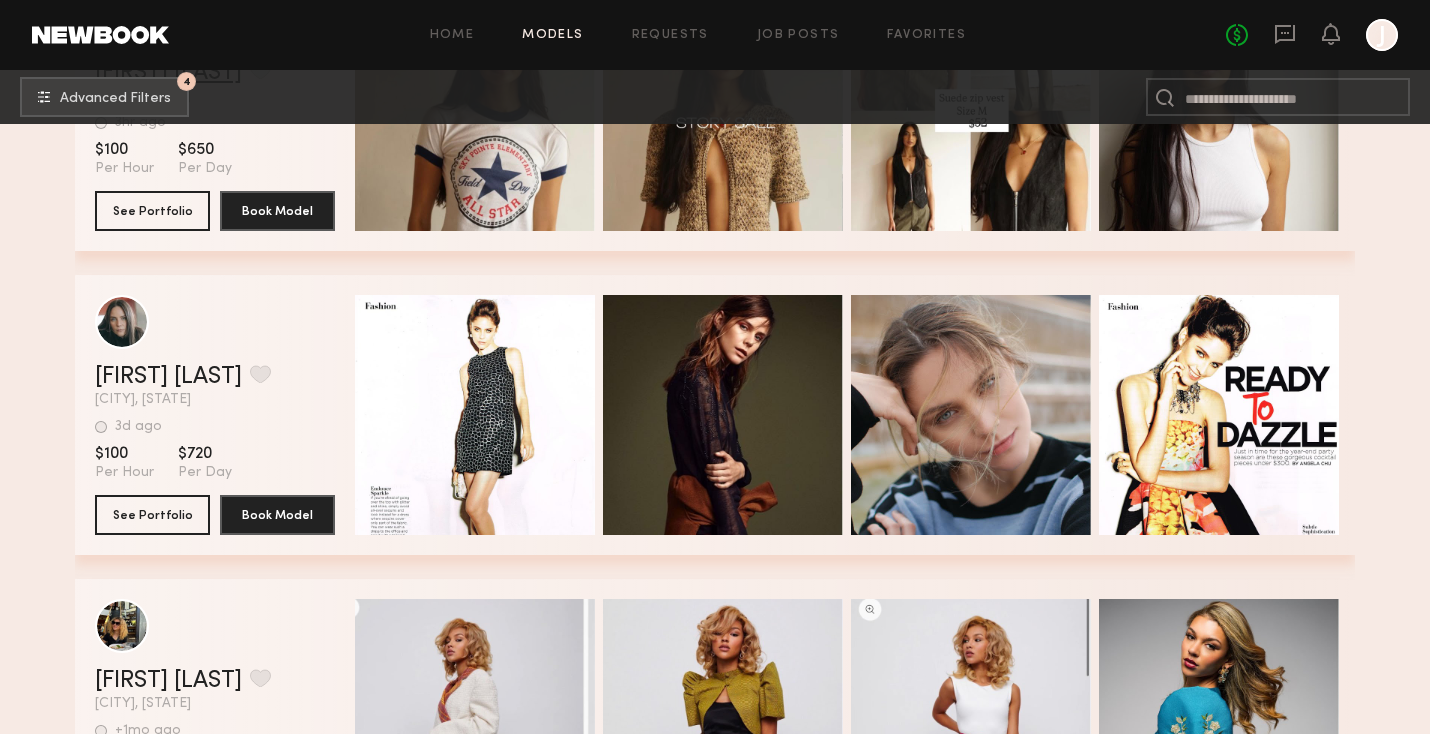 scroll, scrollTop: 17577, scrollLeft: 0, axis: vertical 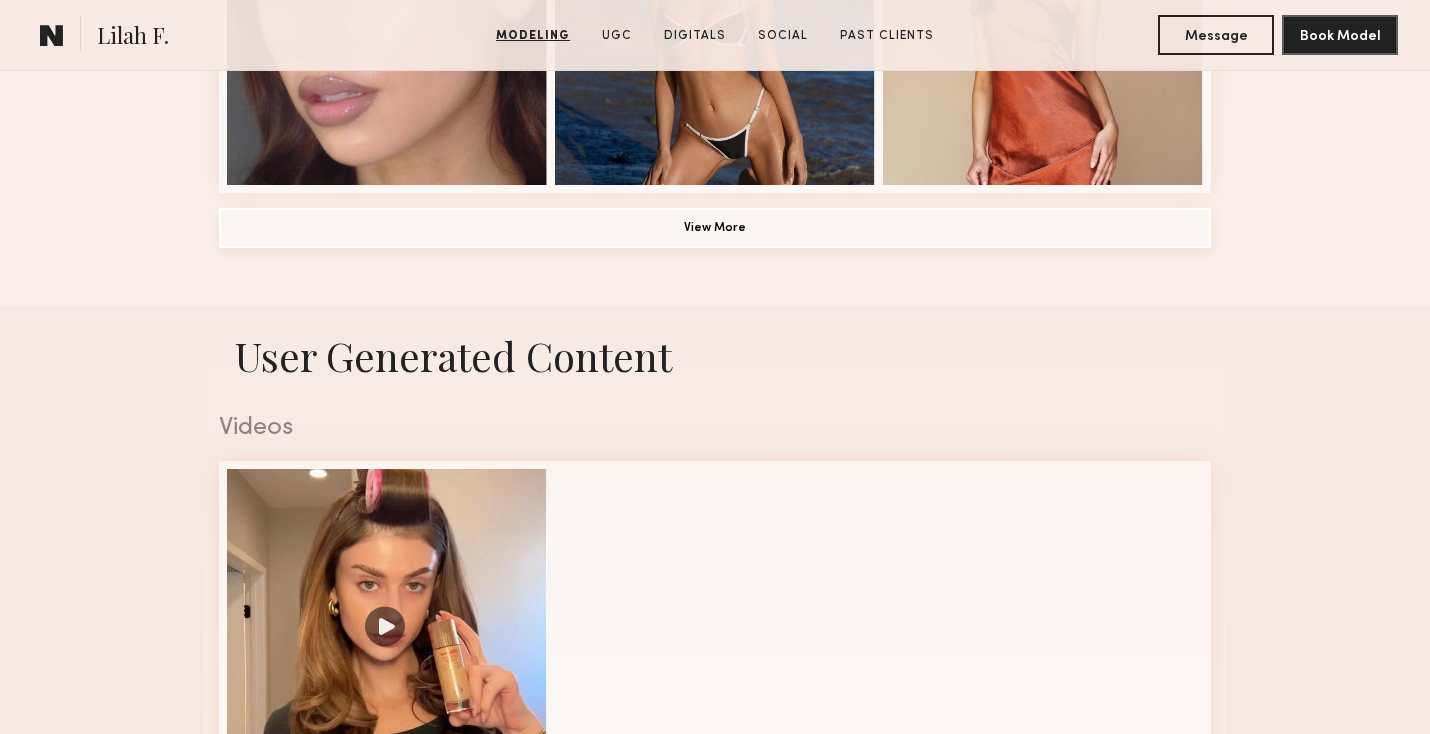 click on "View More" 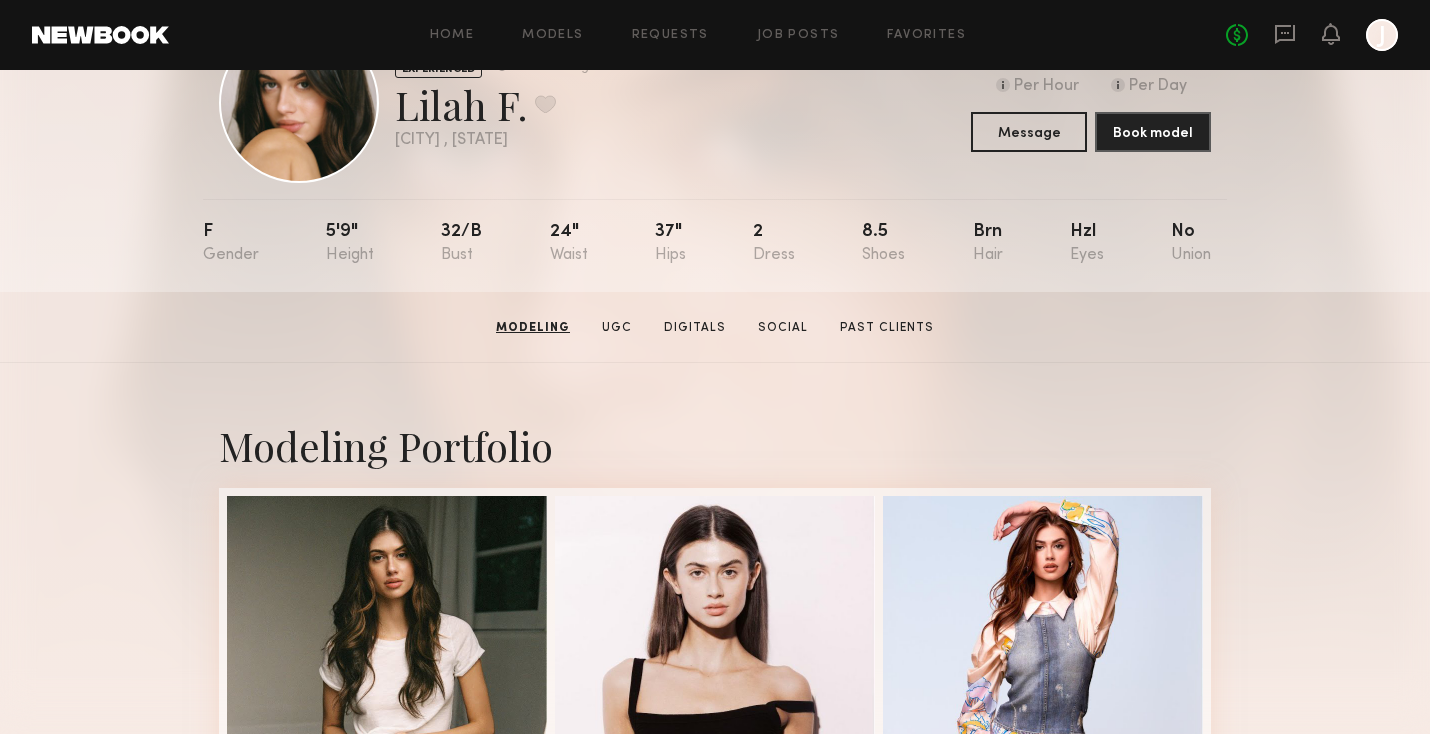scroll, scrollTop: 77, scrollLeft: 0, axis: vertical 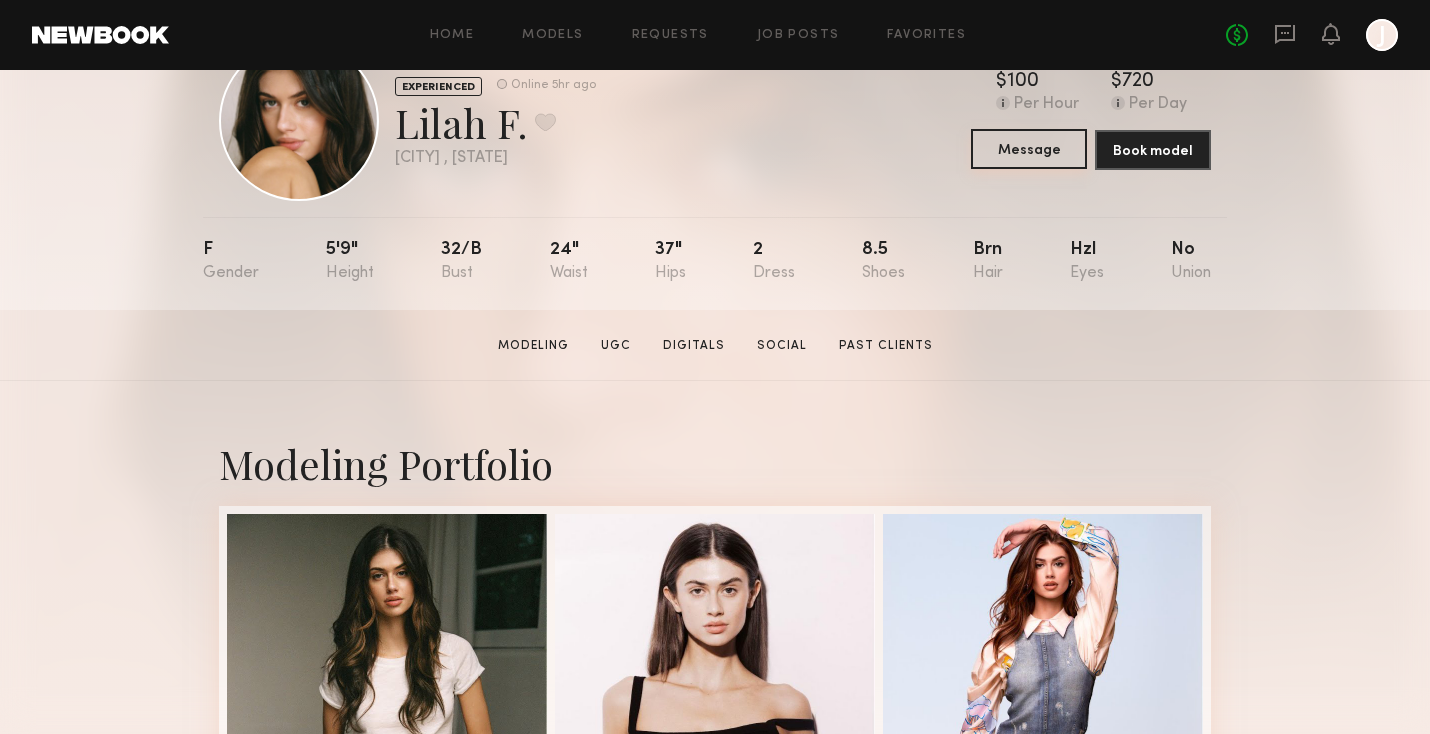 click on "Message" 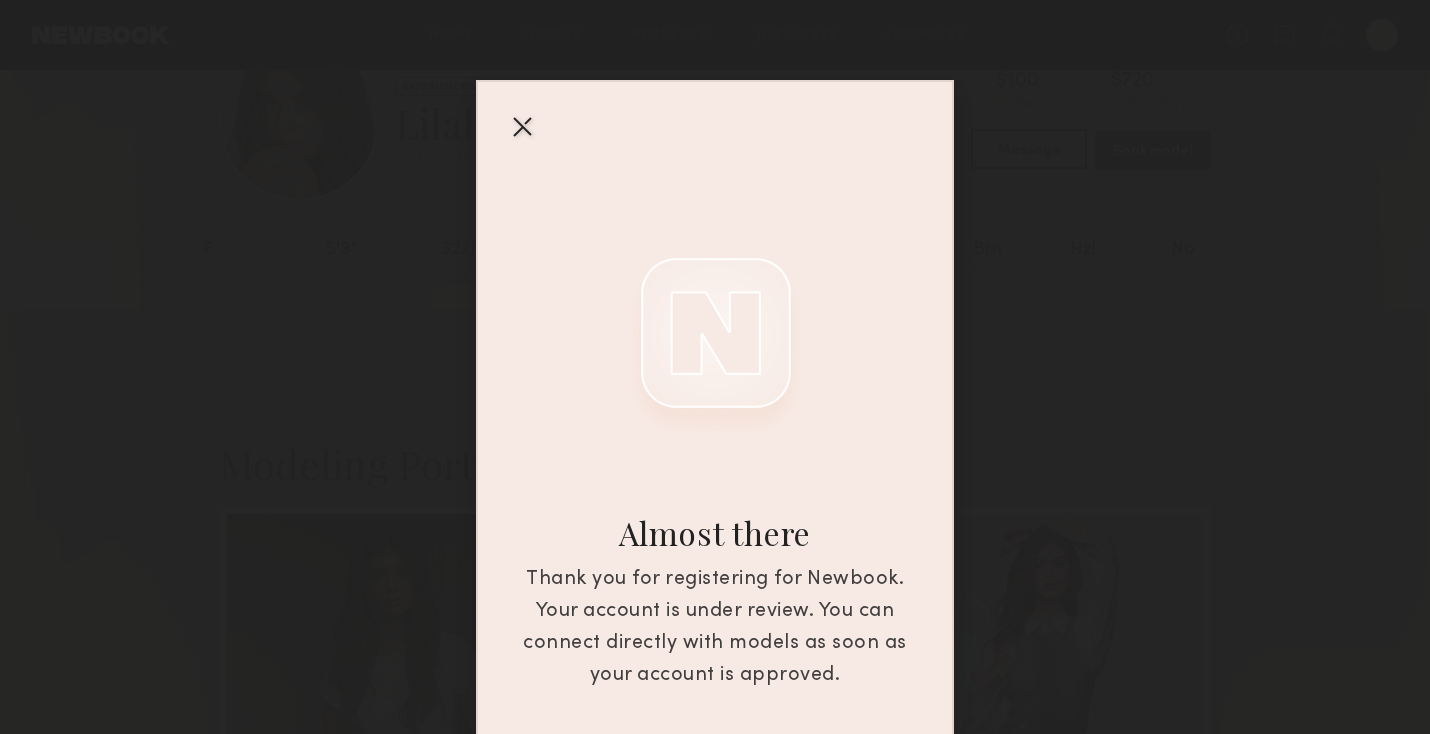scroll, scrollTop: 94, scrollLeft: 0, axis: vertical 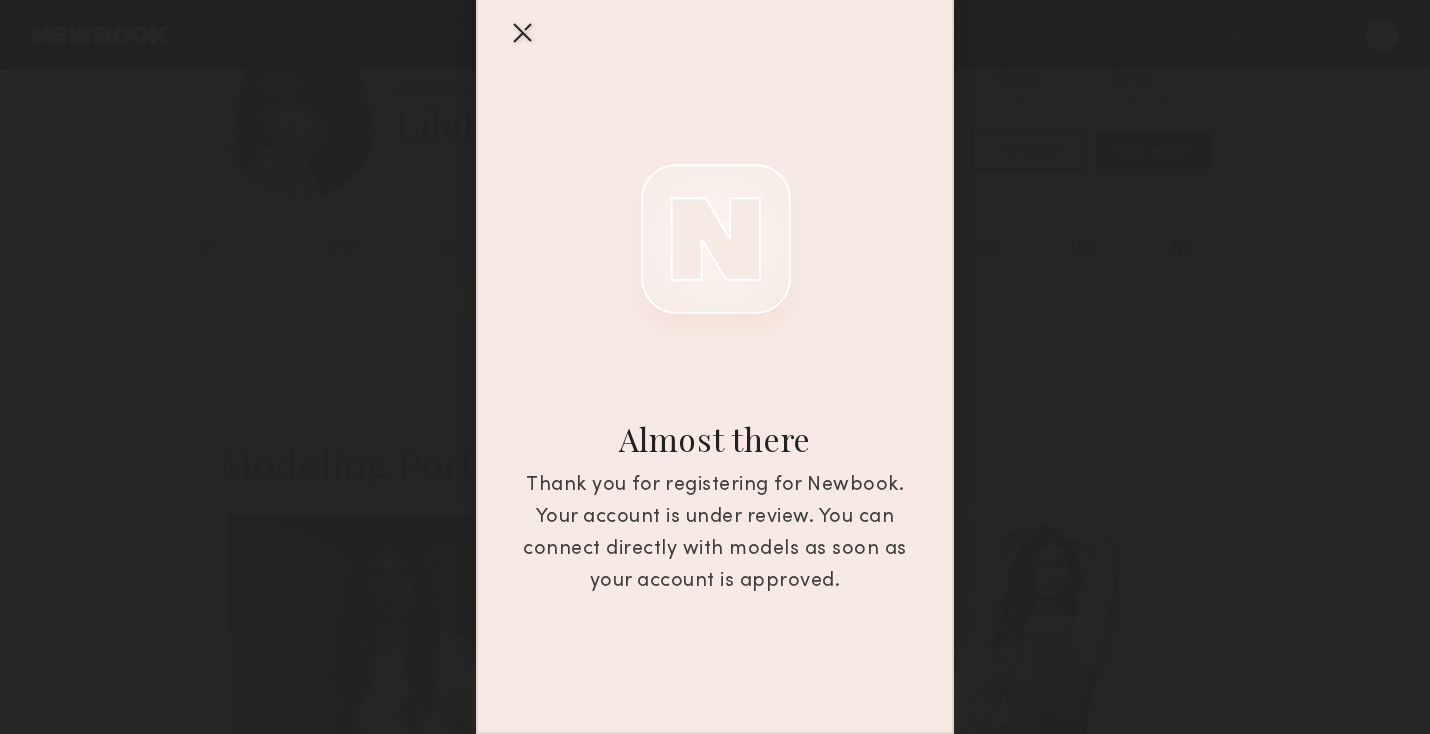 click on "Almost there   Thank you for registering for Newbook. Your account is under review. You can connect directly with models as soon as your account is approved." at bounding box center [715, 367] 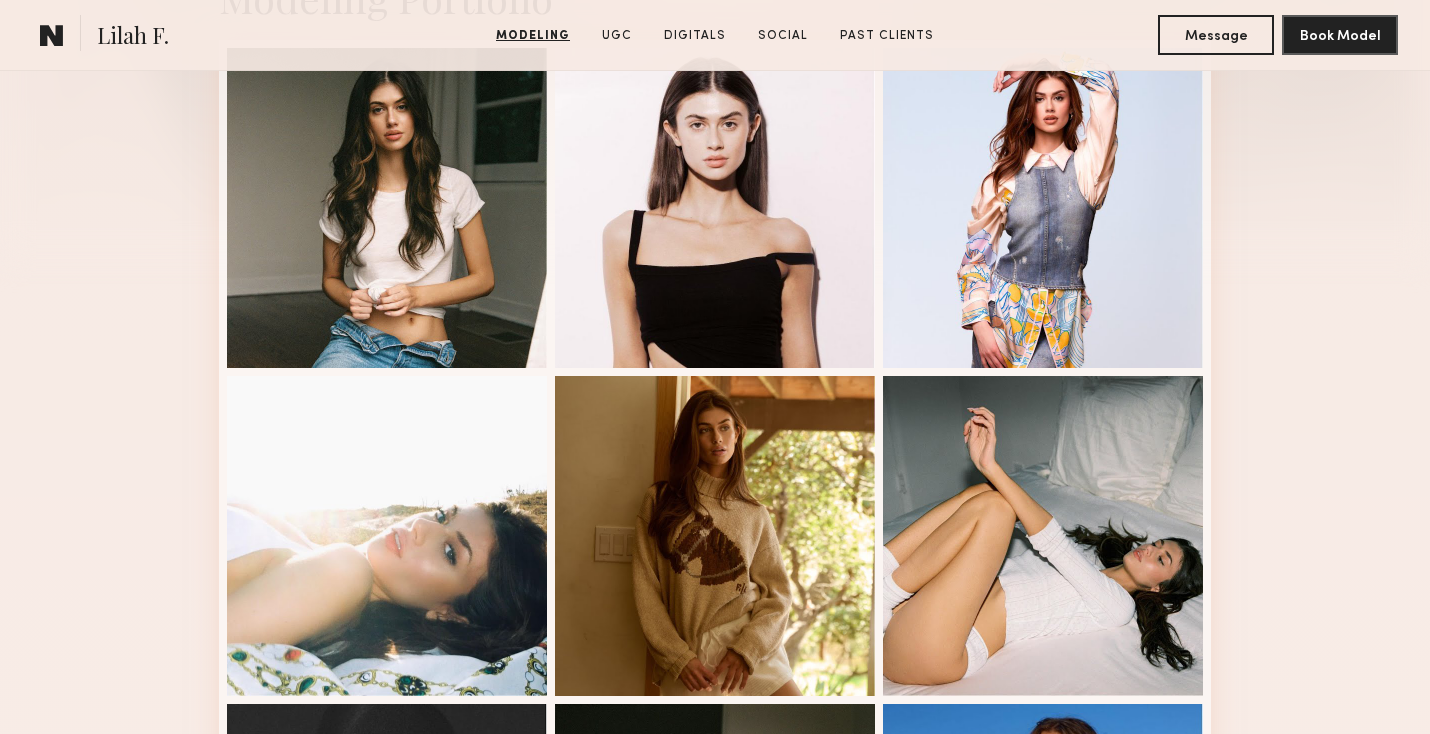 scroll, scrollTop: 580, scrollLeft: 0, axis: vertical 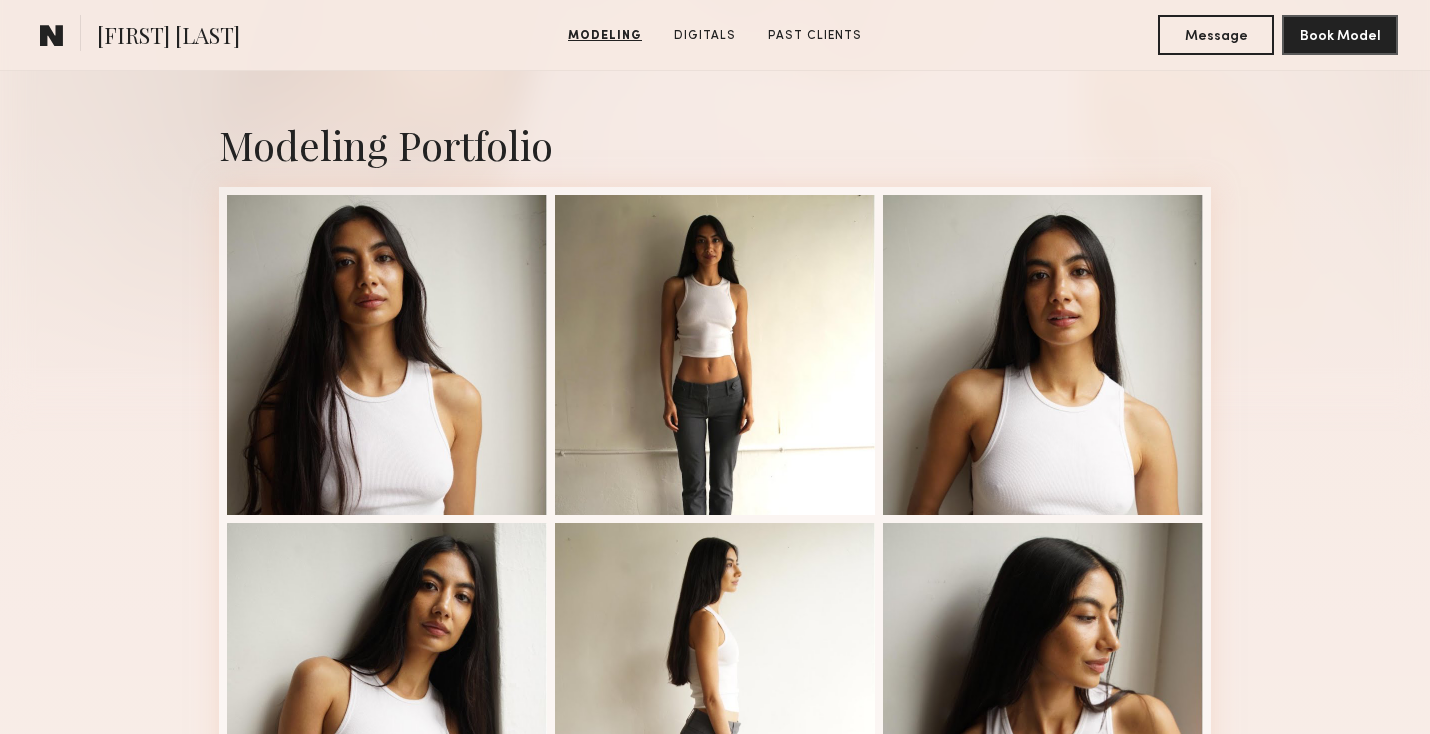 click on "Modeling Portfolio View More" at bounding box center (715, 840) 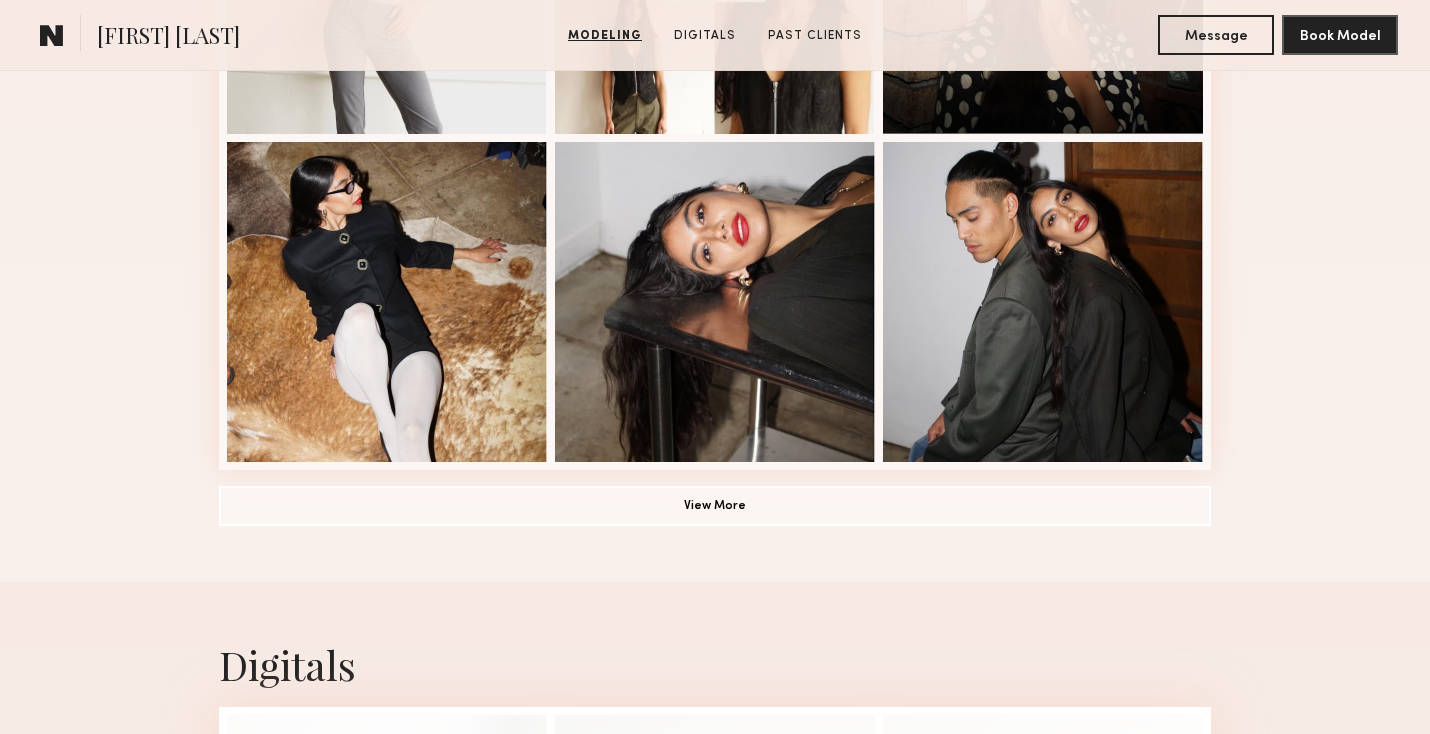 scroll, scrollTop: 1432, scrollLeft: 0, axis: vertical 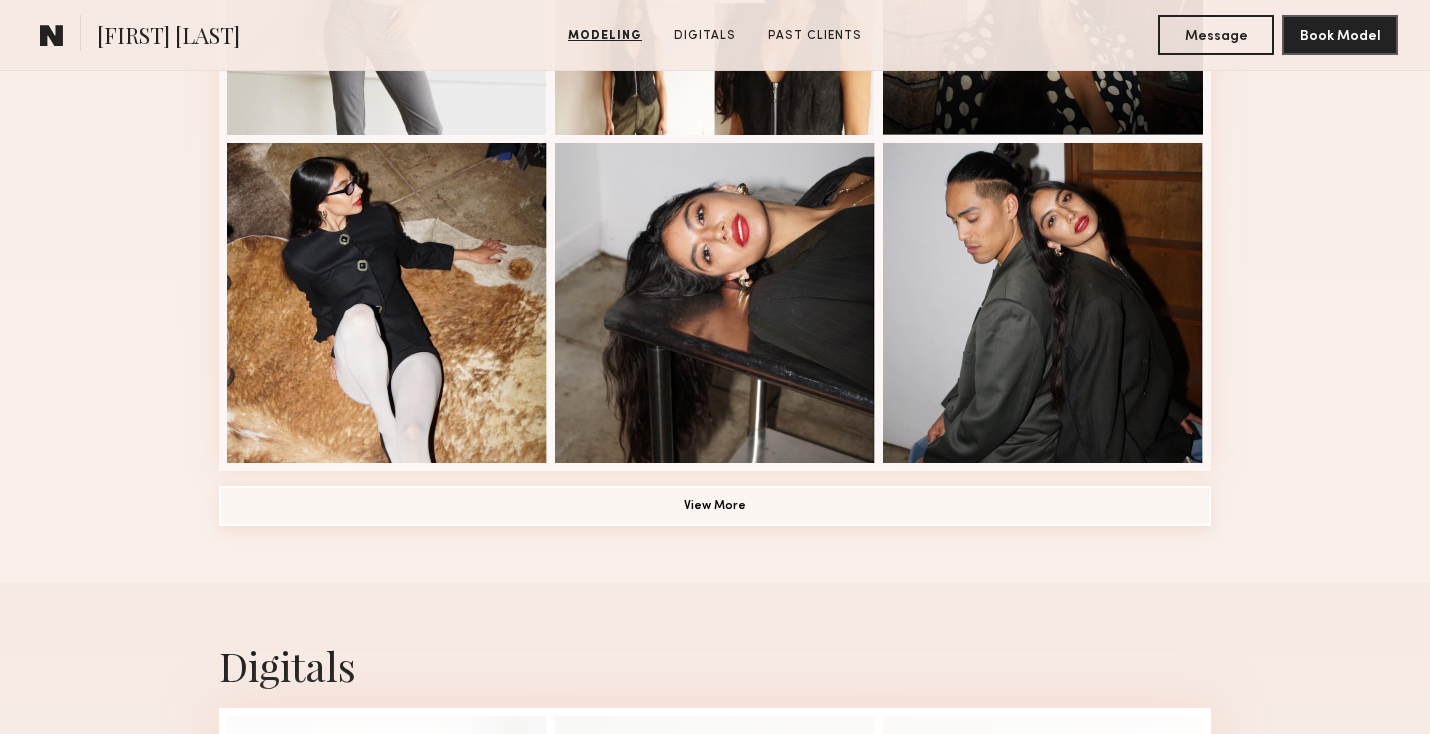 click on "View More" 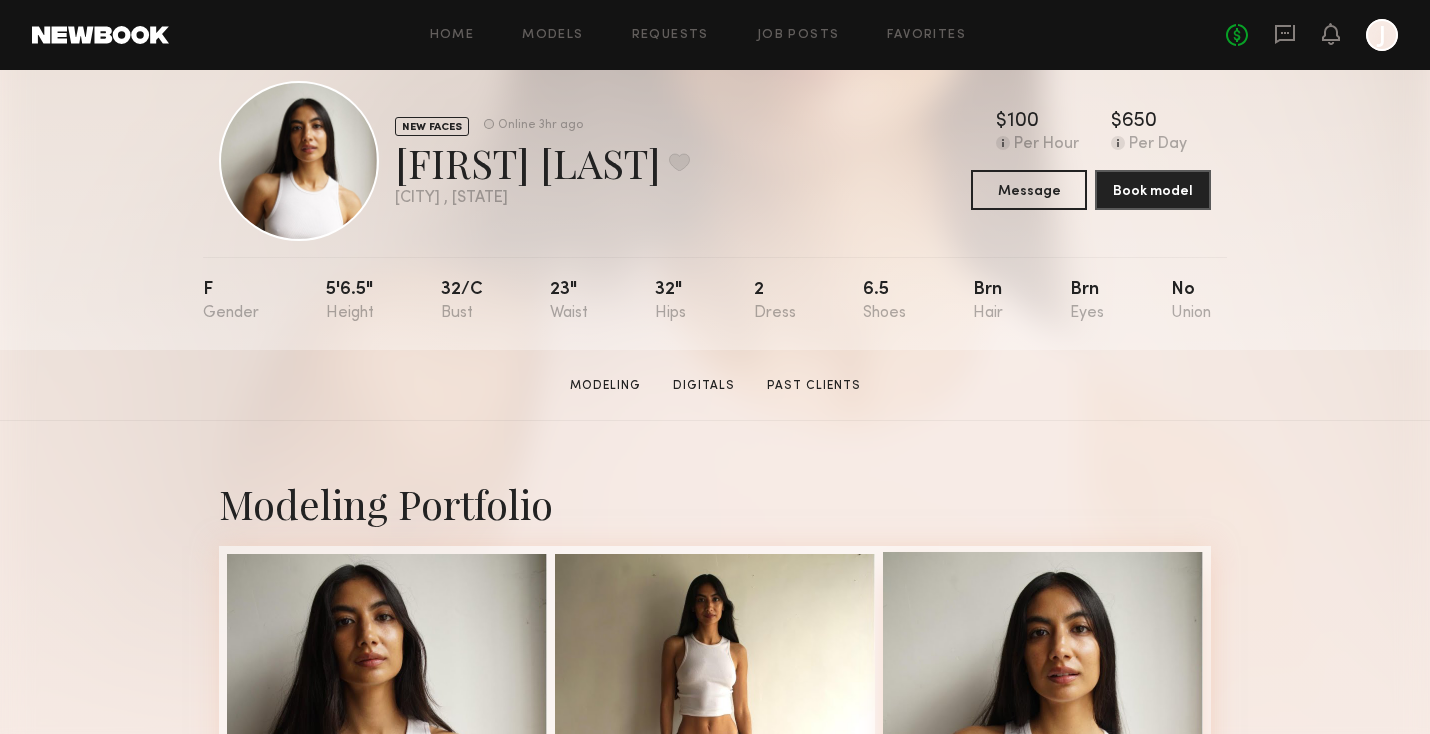 scroll, scrollTop: 0, scrollLeft: 0, axis: both 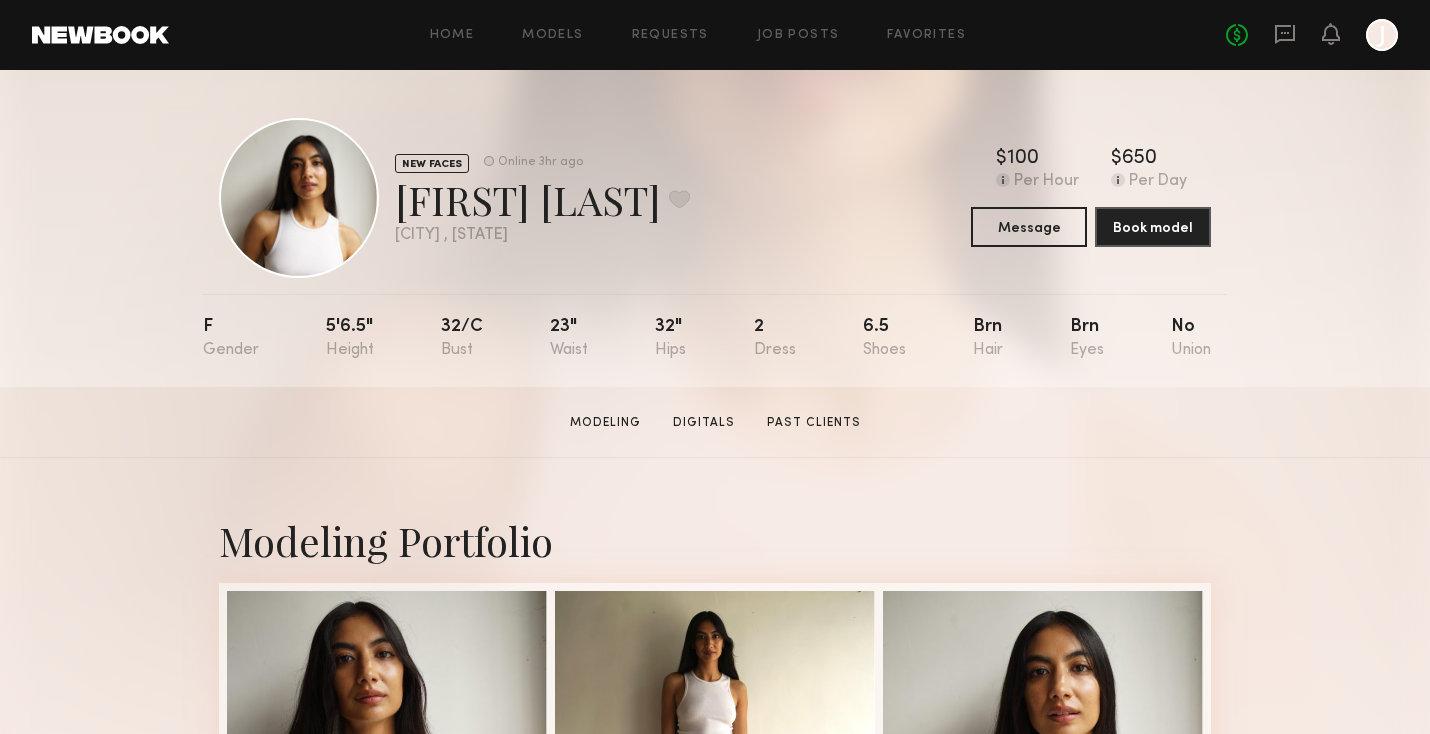 click on "Alexis R.  Favorite" 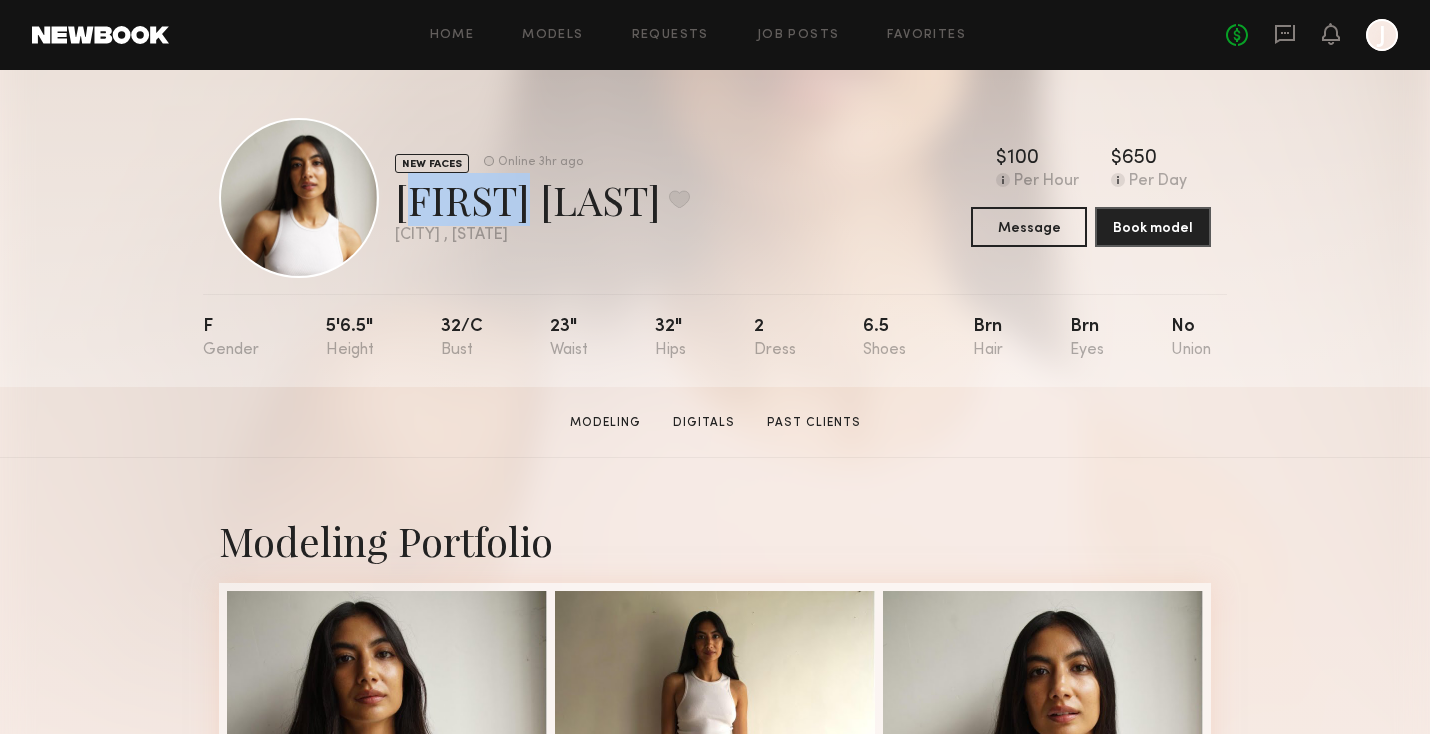 click on "Alexis R.  Favorite" 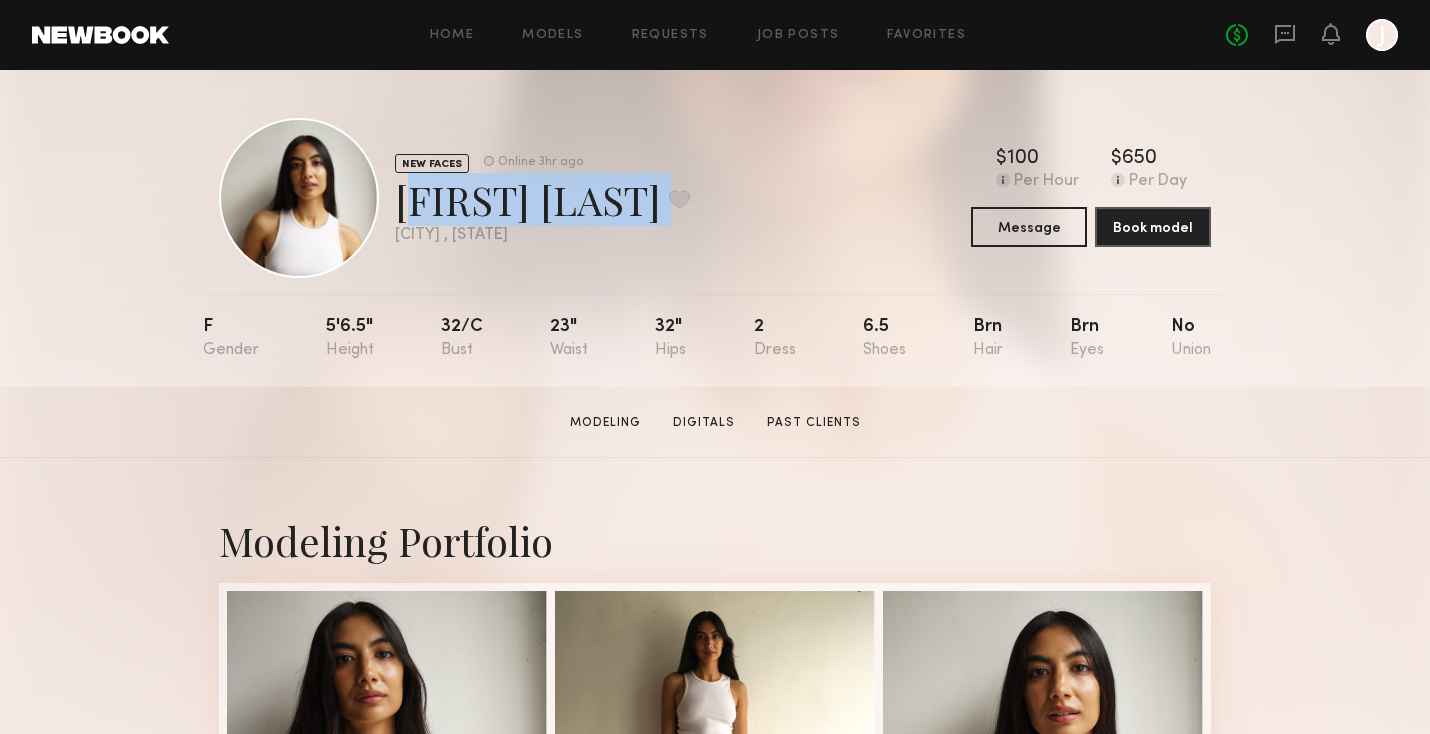 click on "Alexis R.  Favorite" 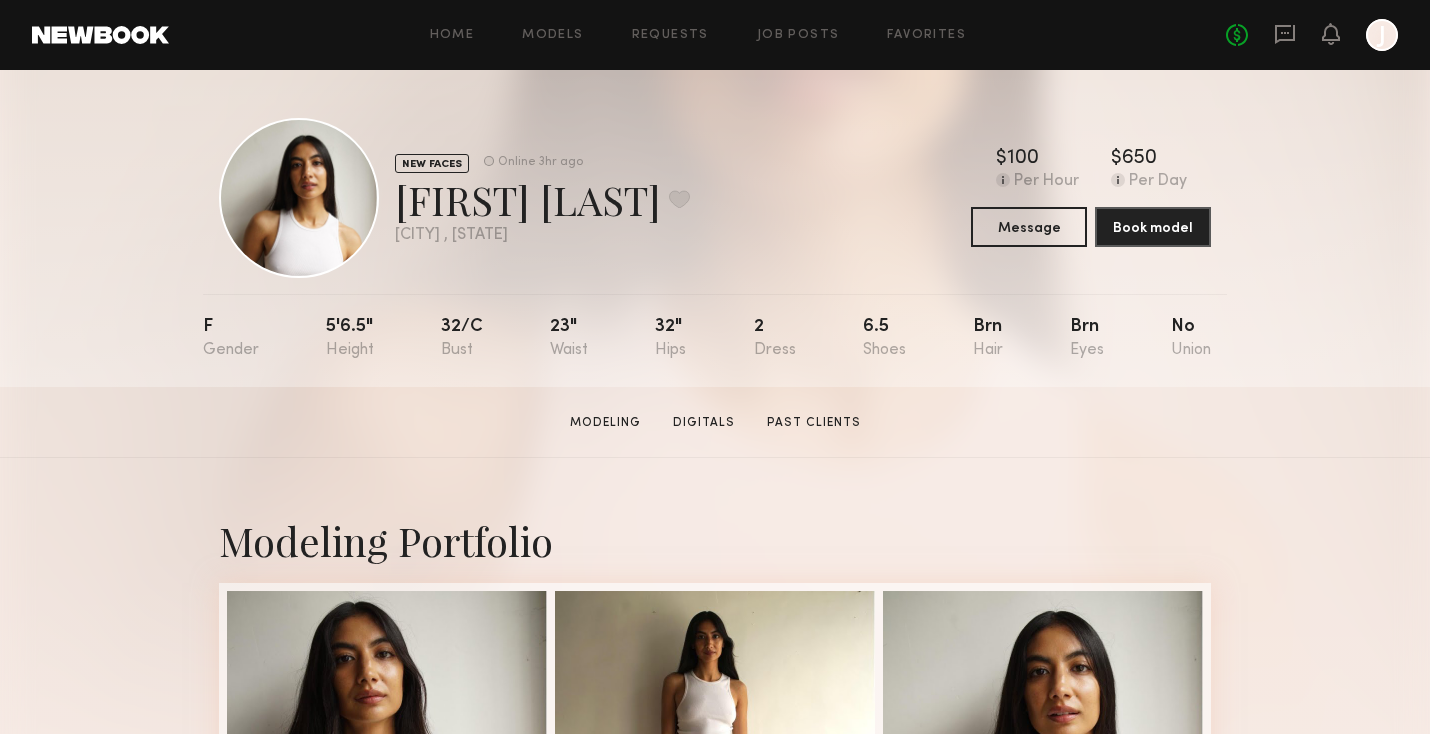 click on "Alexis R.  Favorite" 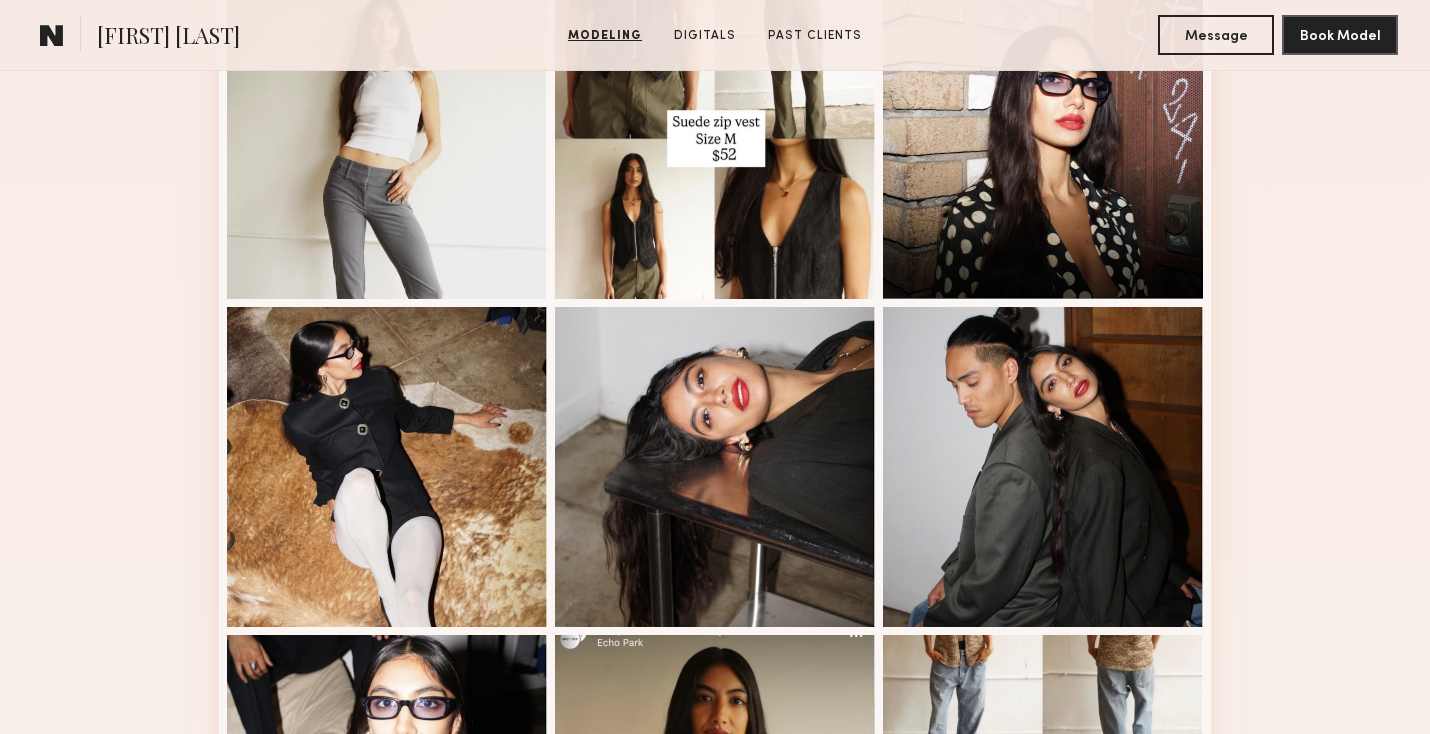 scroll, scrollTop: 1305, scrollLeft: 0, axis: vertical 